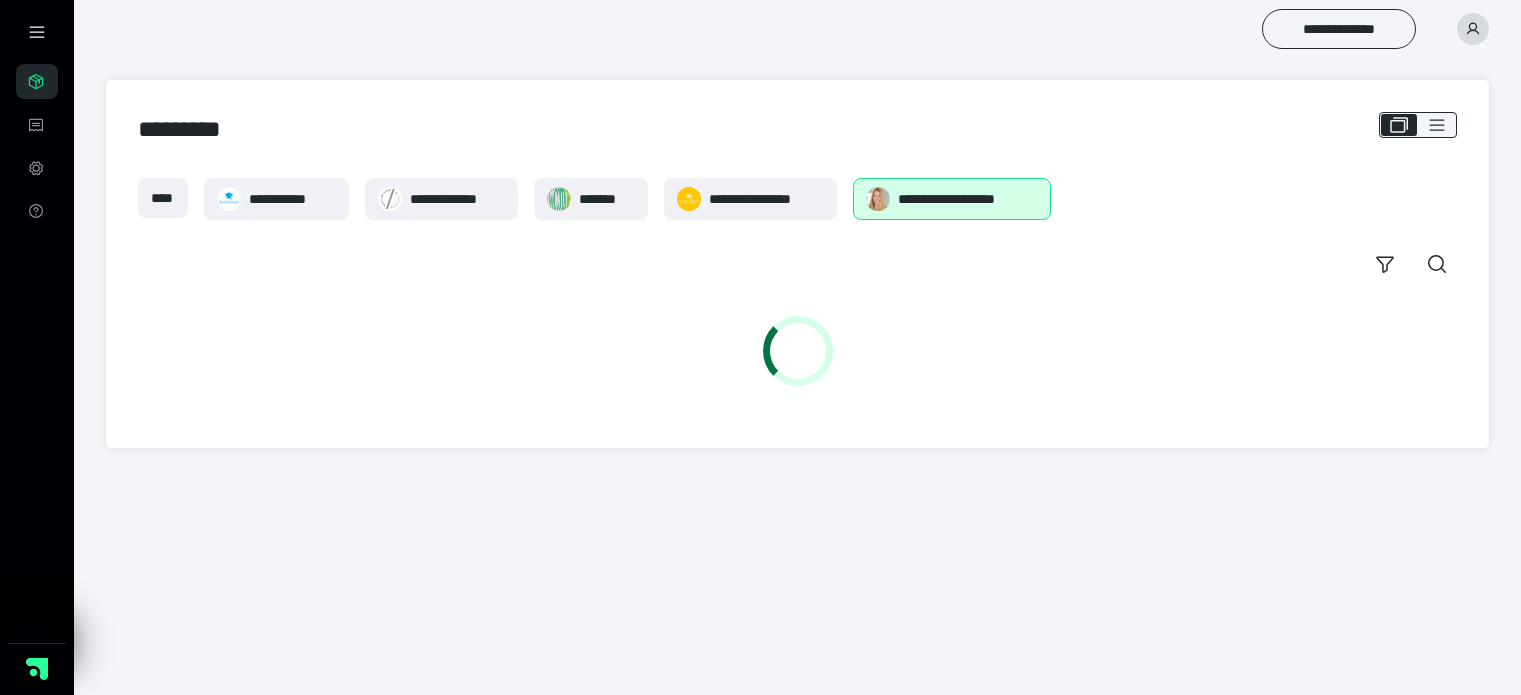 scroll, scrollTop: 0, scrollLeft: 0, axis: both 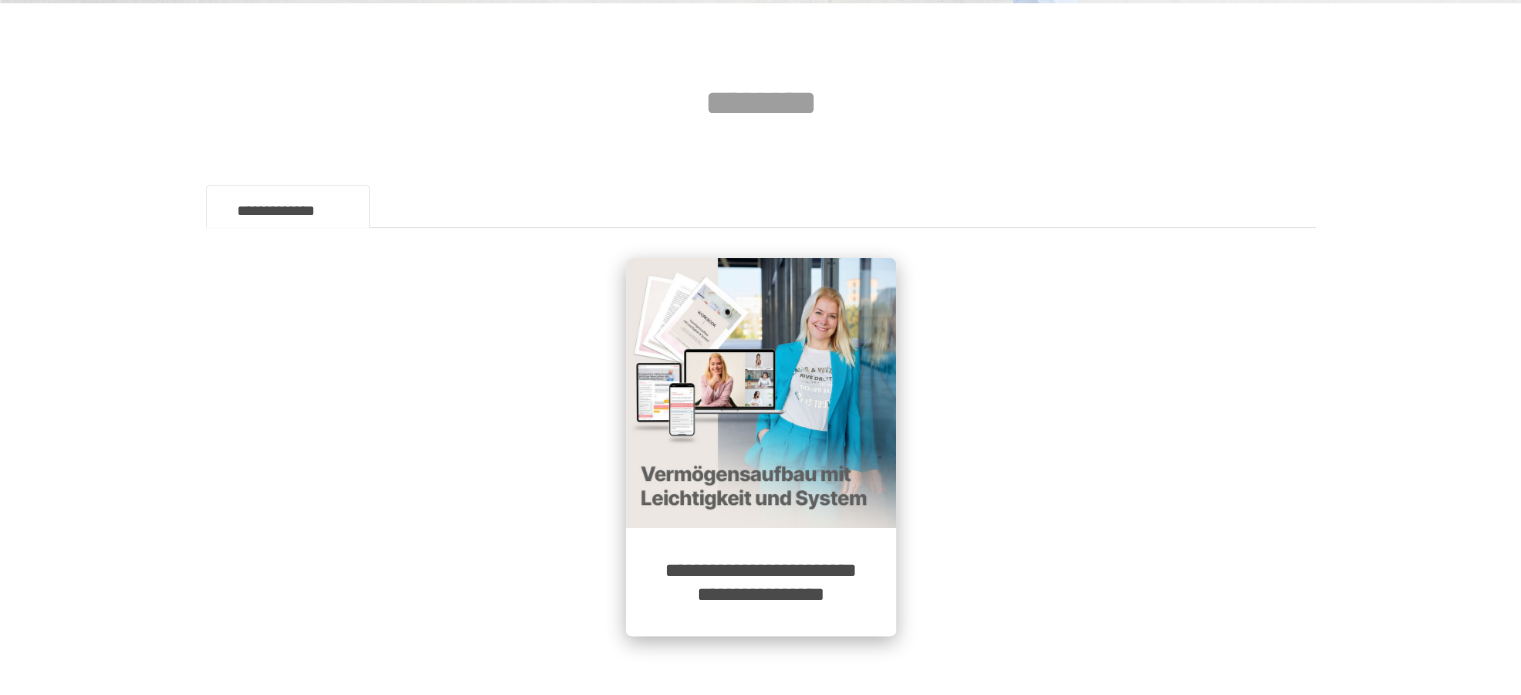 click on "**********" at bounding box center [761, 582] 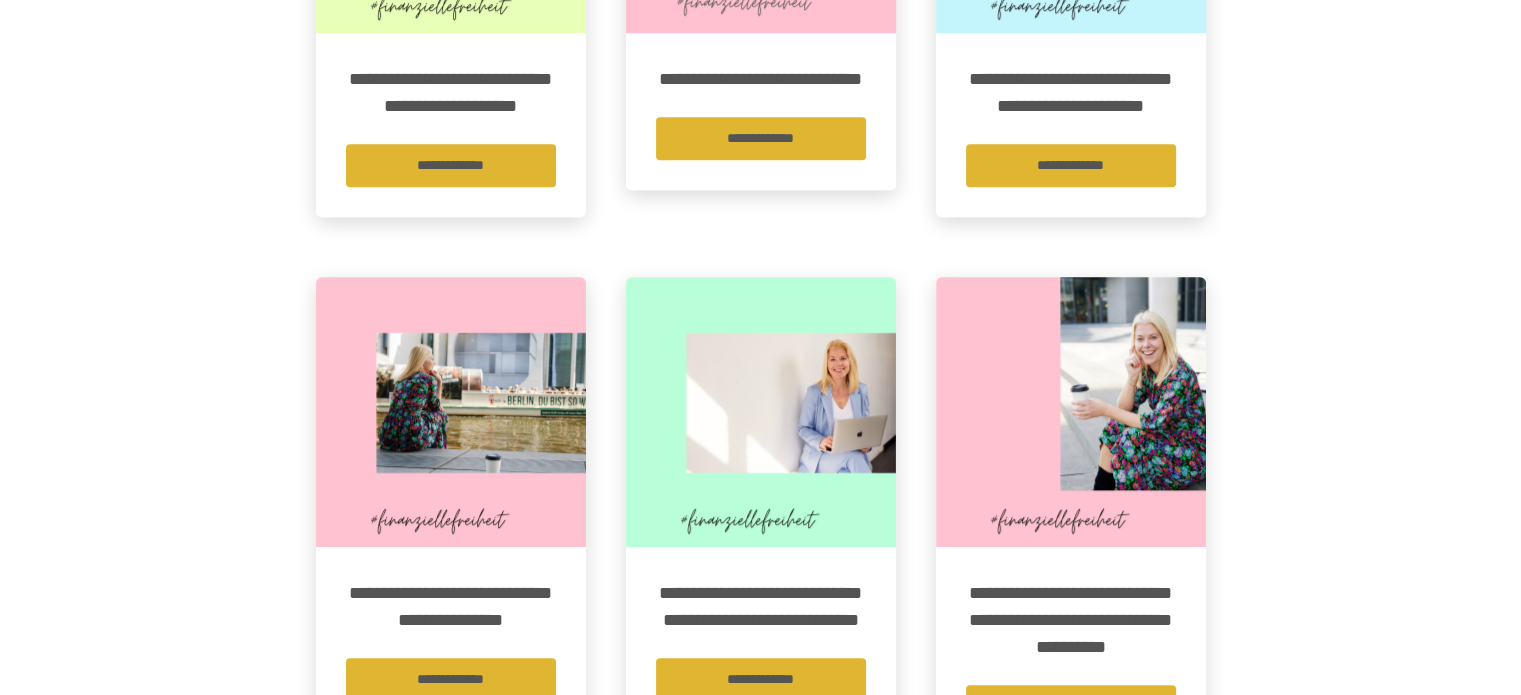 scroll, scrollTop: 1400, scrollLeft: 0, axis: vertical 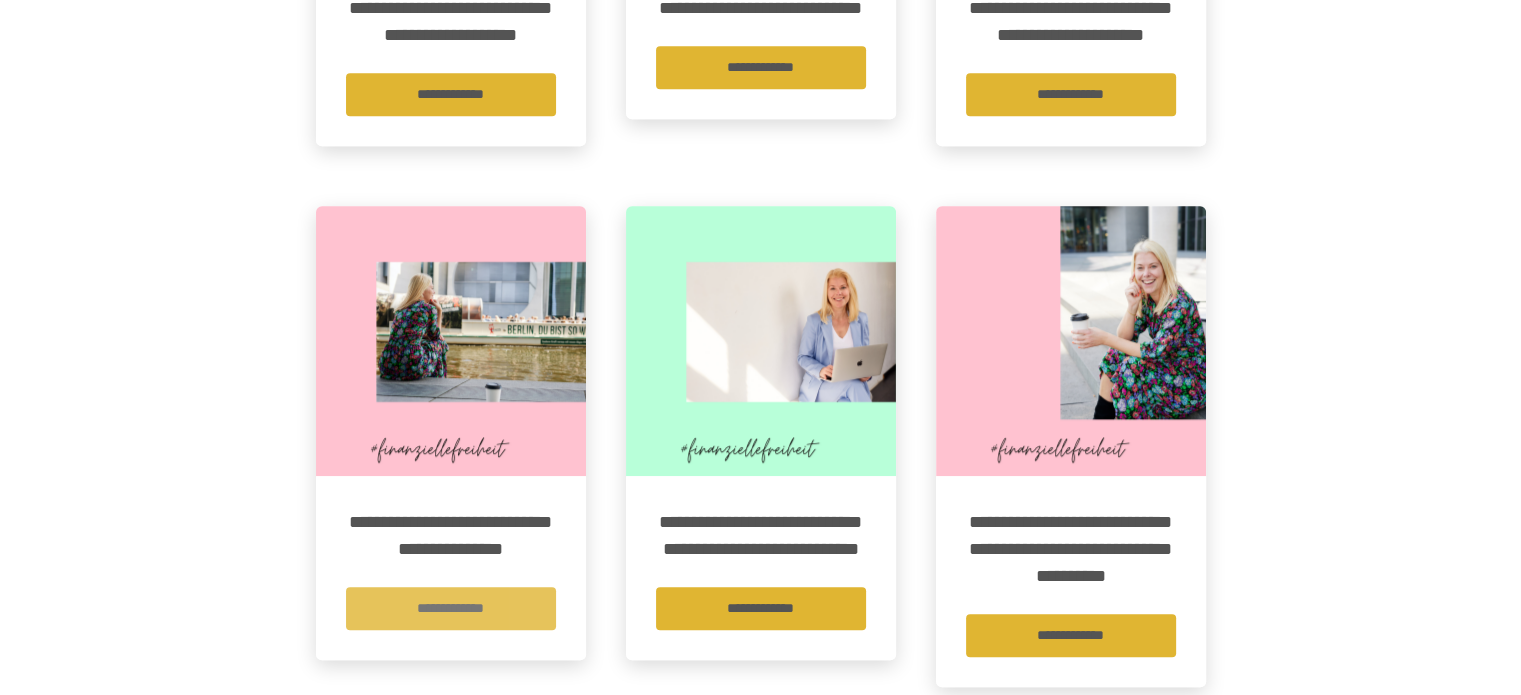 click on "**********" at bounding box center [451, 608] 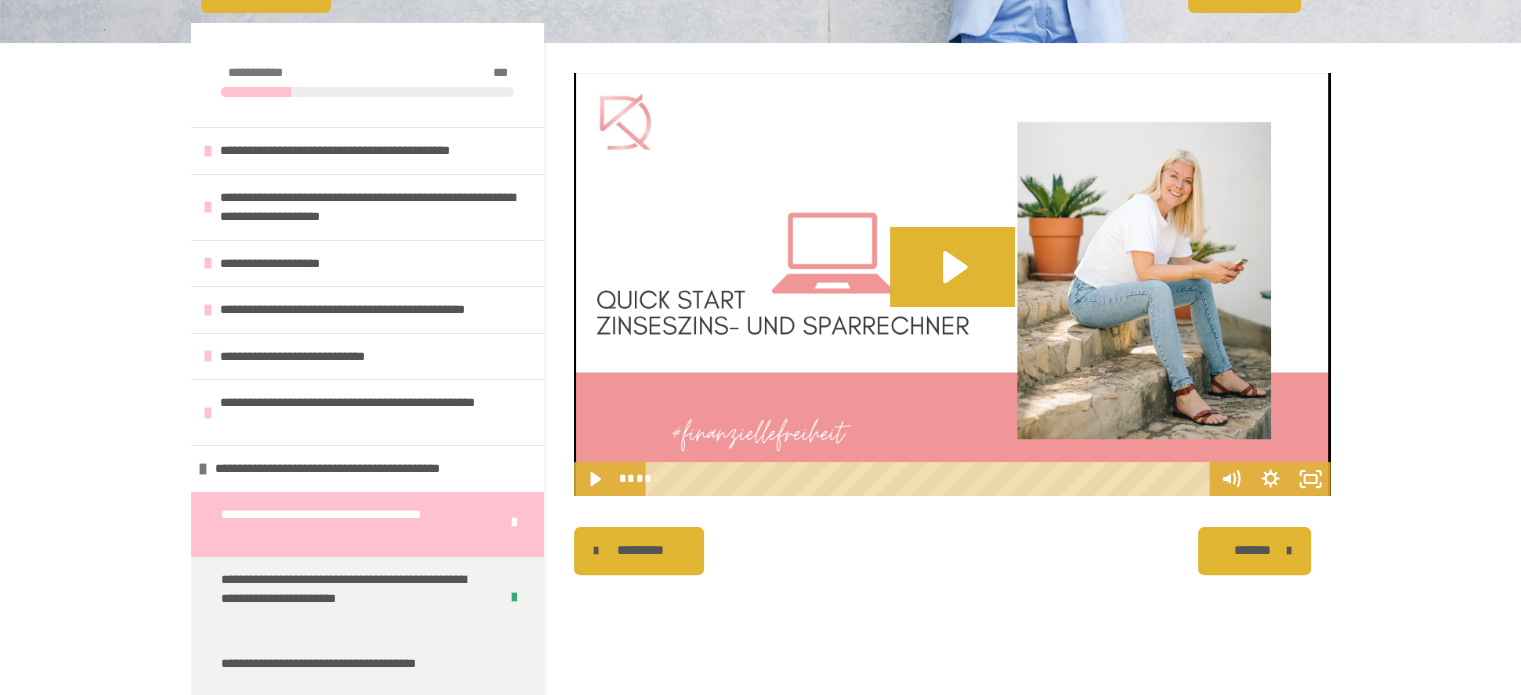 scroll, scrollTop: 503, scrollLeft: 0, axis: vertical 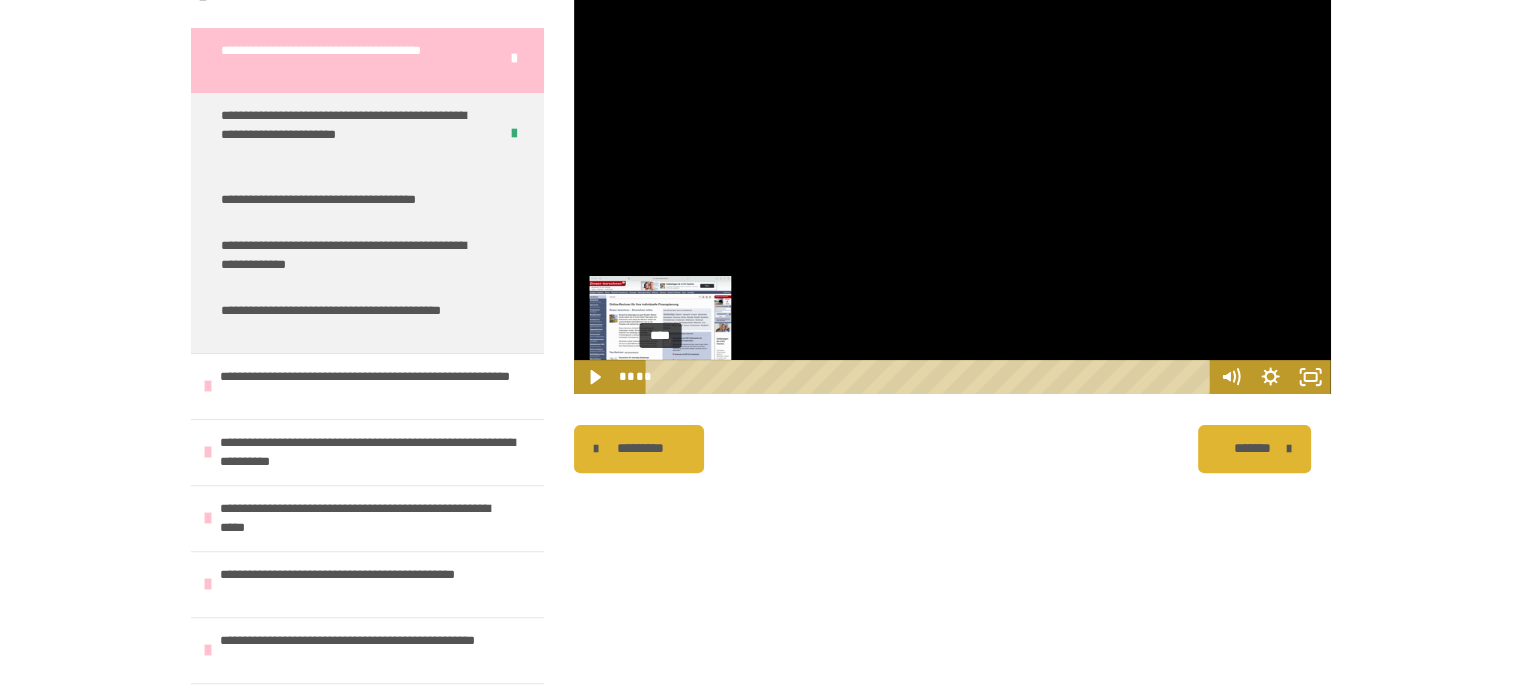 drag, startPoint x: 709, startPoint y: 379, endPoint x: 620, endPoint y: 370, distance: 89.453896 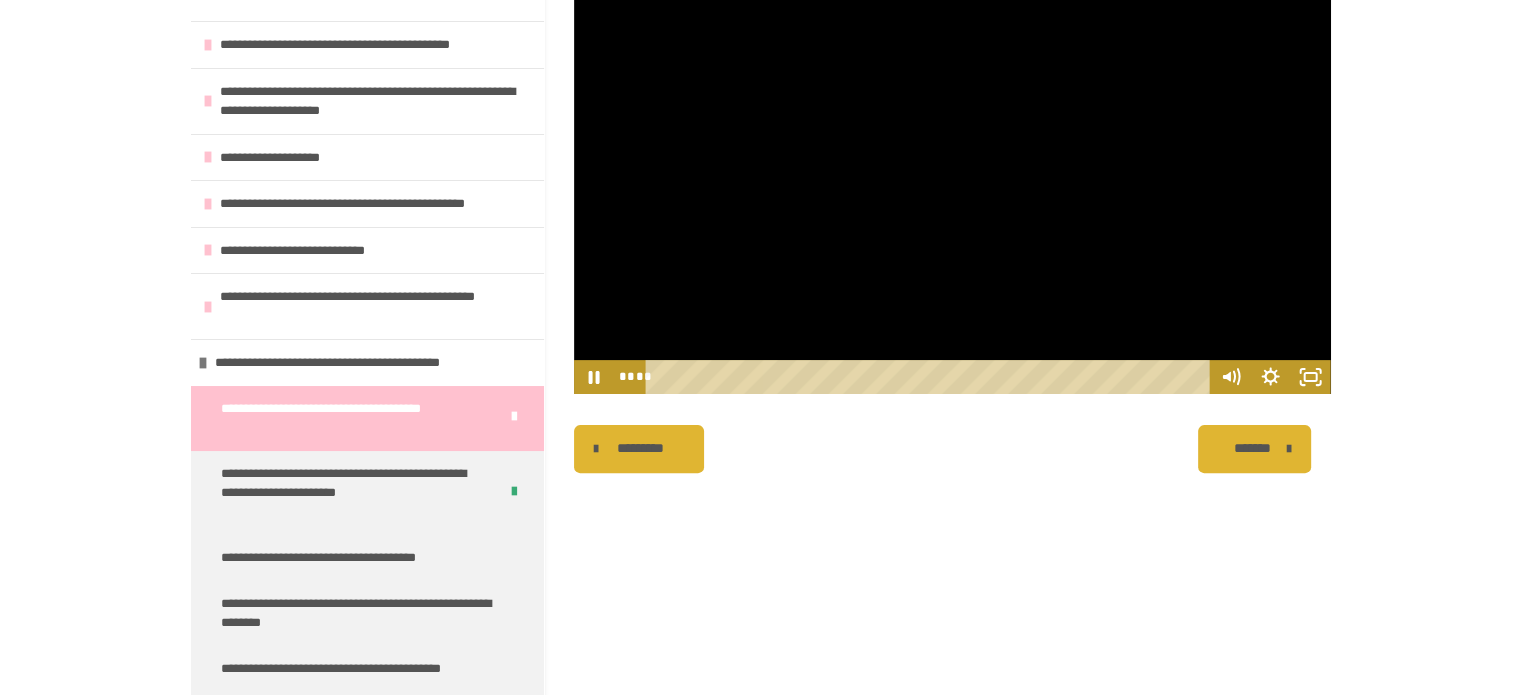 scroll, scrollTop: 203, scrollLeft: 0, axis: vertical 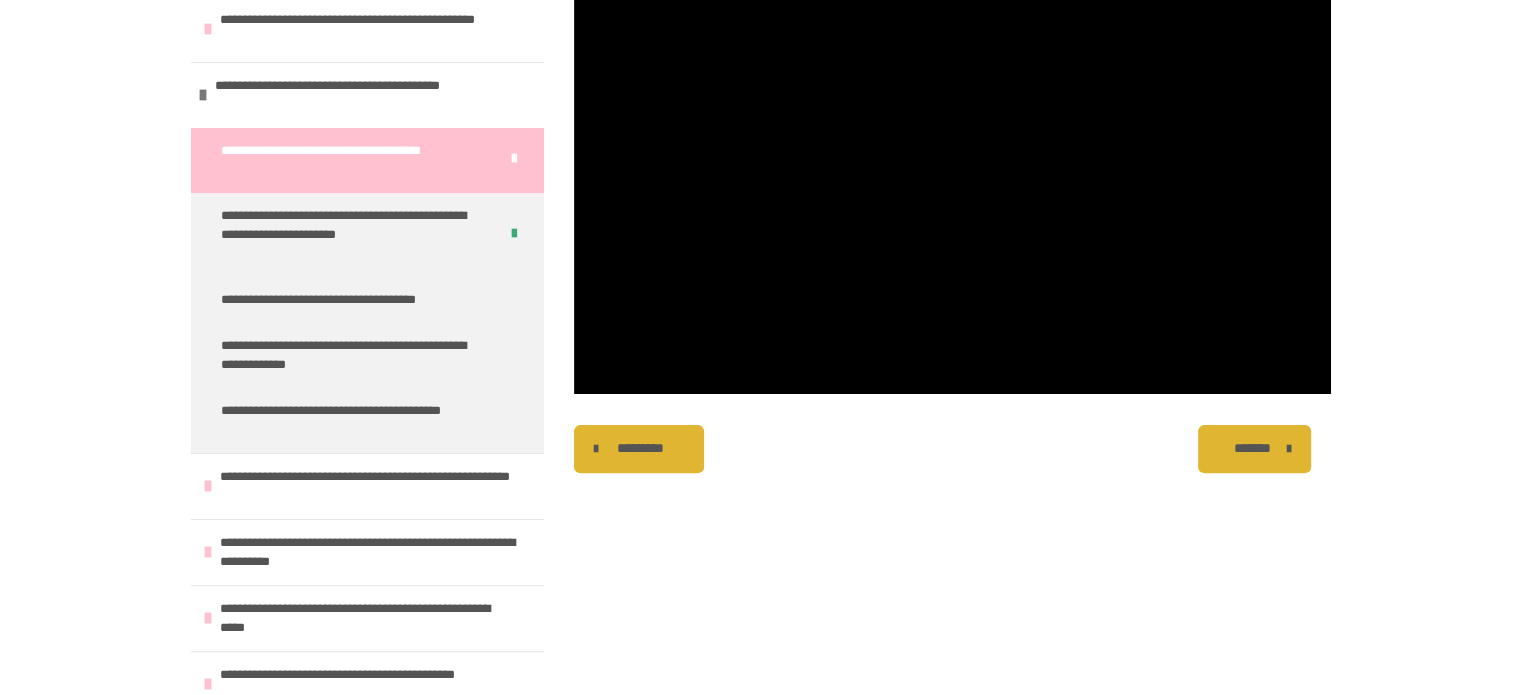 click on "*******" at bounding box center [1252, 448] 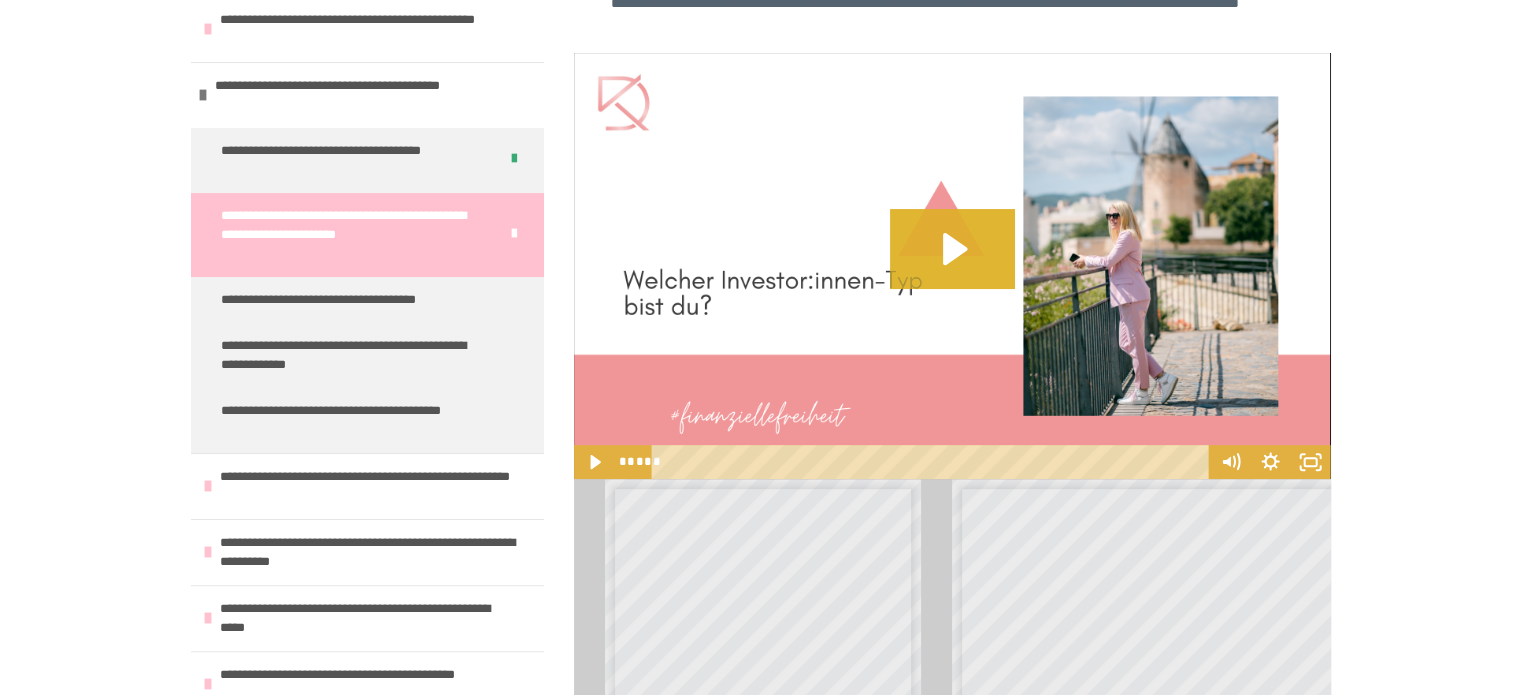 scroll, scrollTop: 763, scrollLeft: 0, axis: vertical 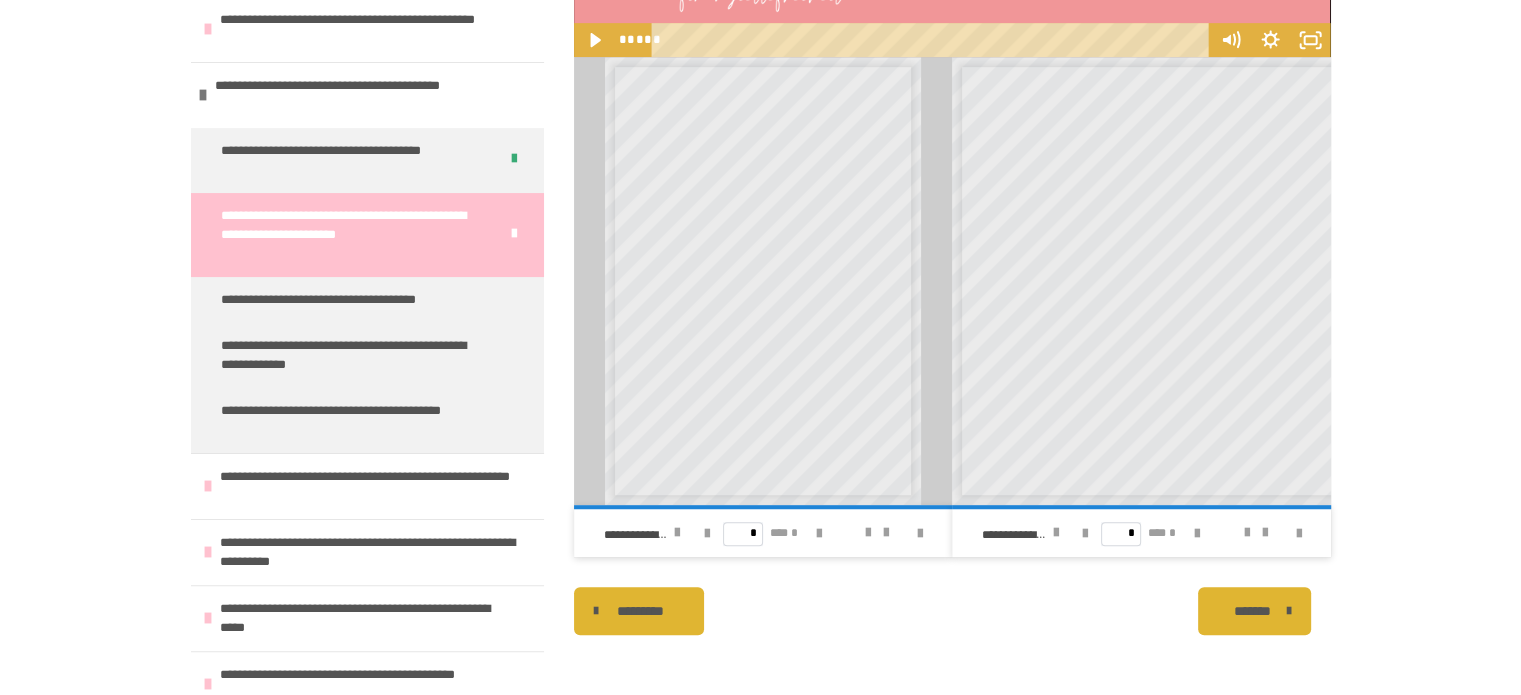click on "*******" at bounding box center [1252, 611] 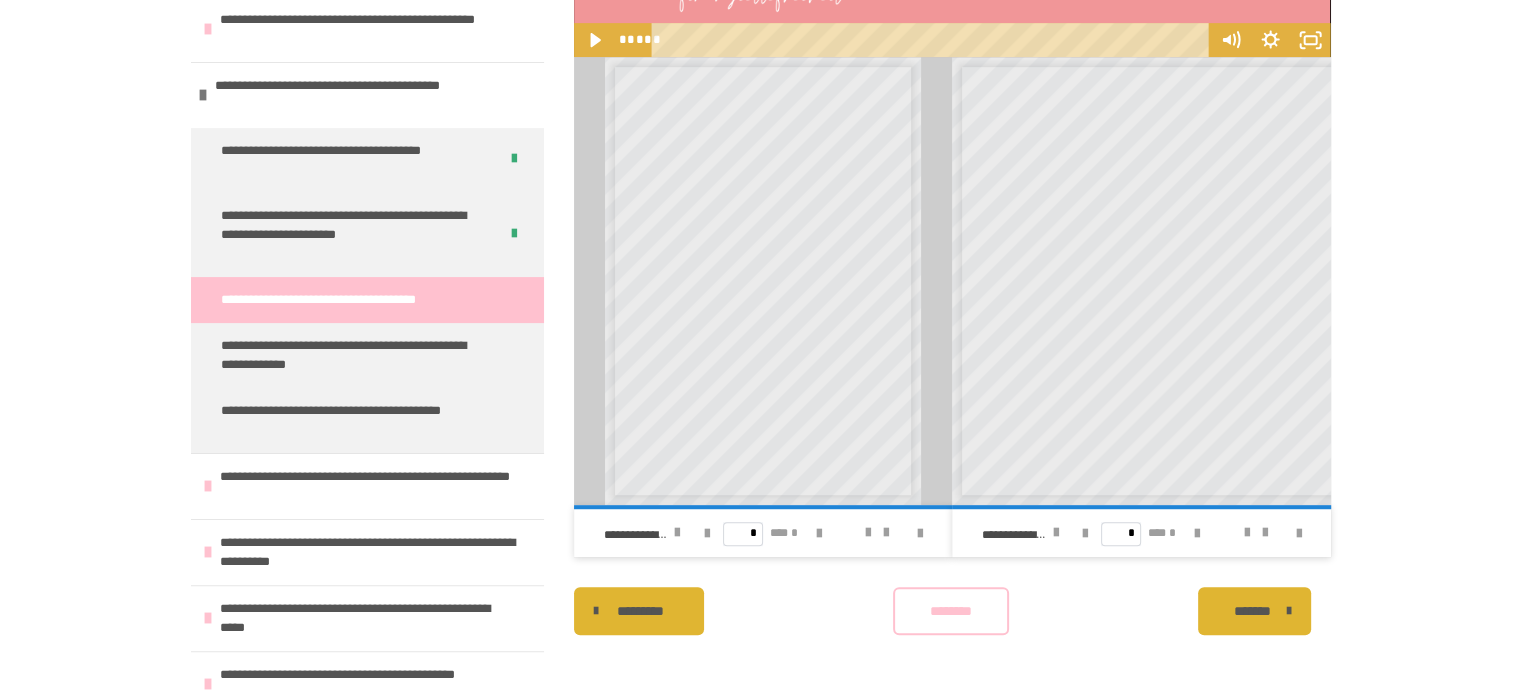 scroll, scrollTop: 720, scrollLeft: 0, axis: vertical 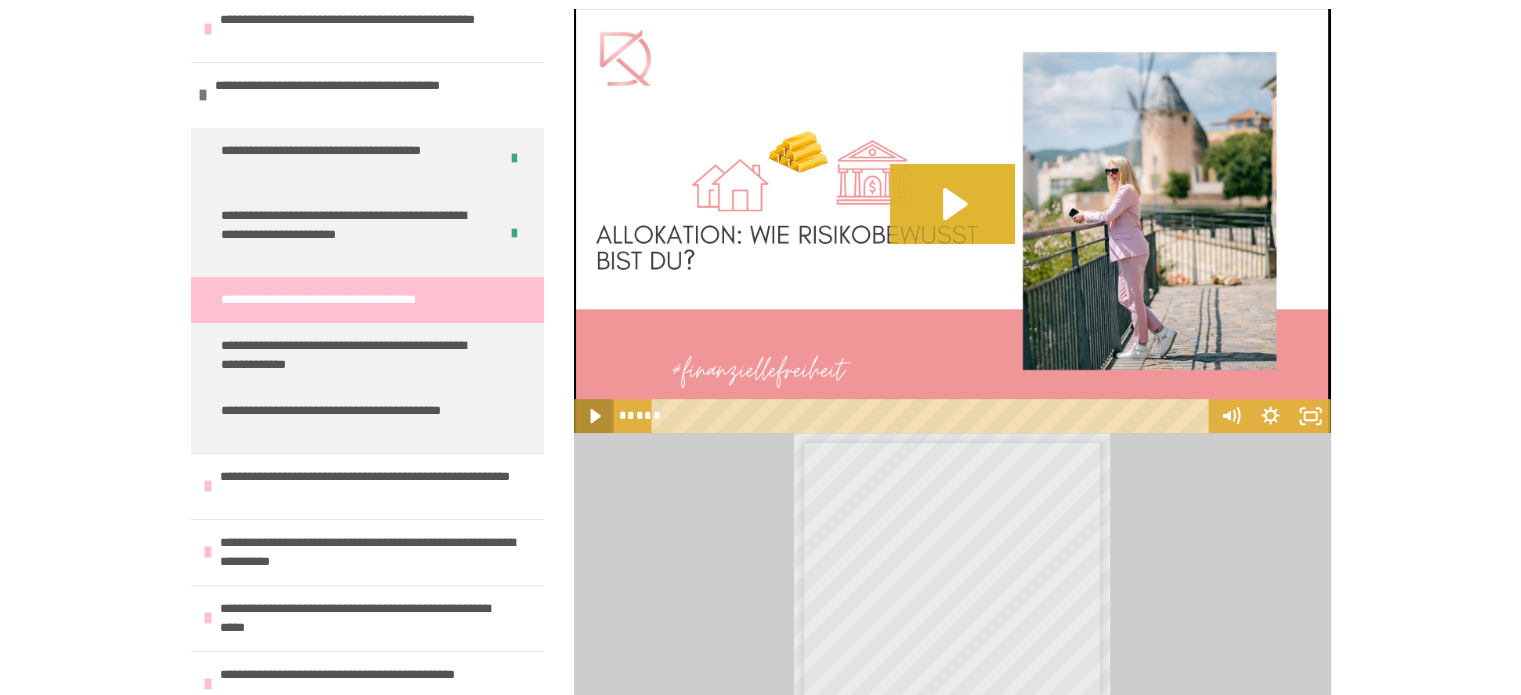 click 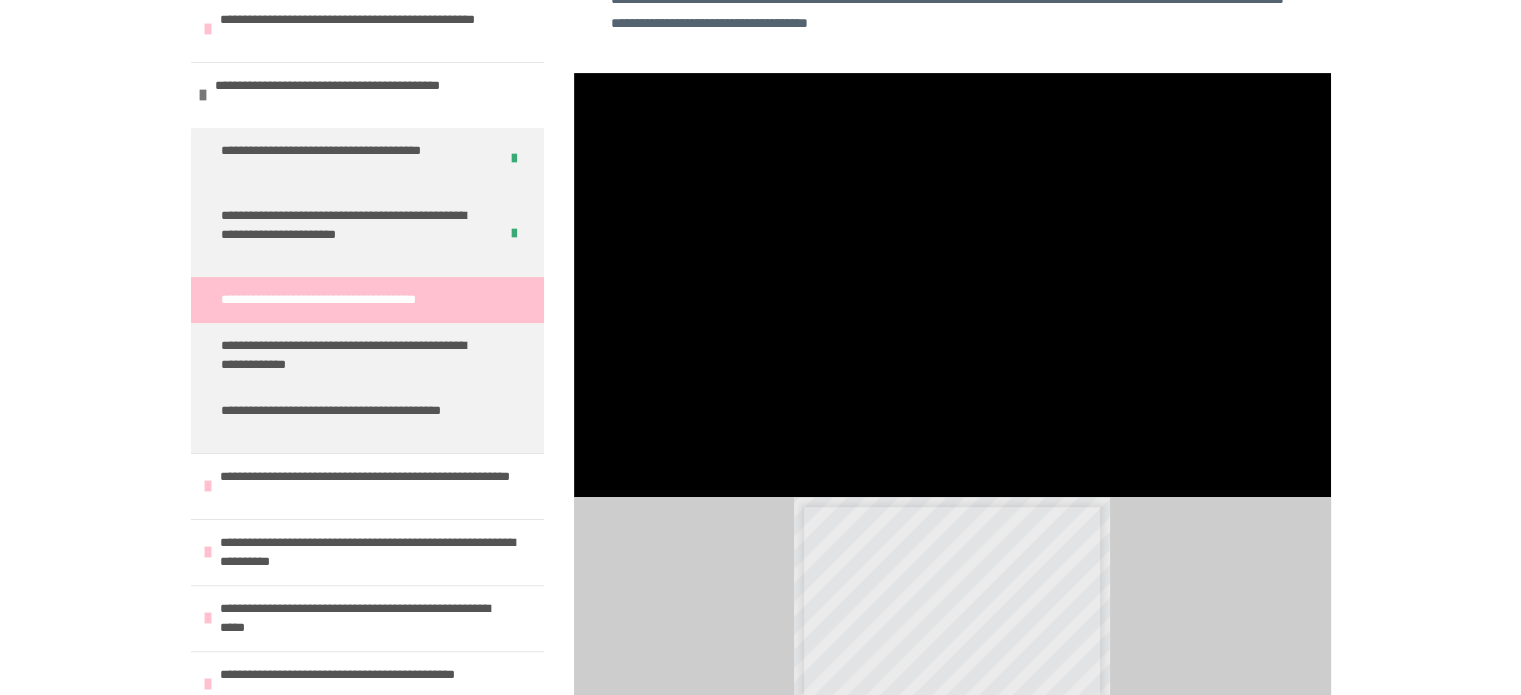 scroll, scrollTop: 800, scrollLeft: 0, axis: vertical 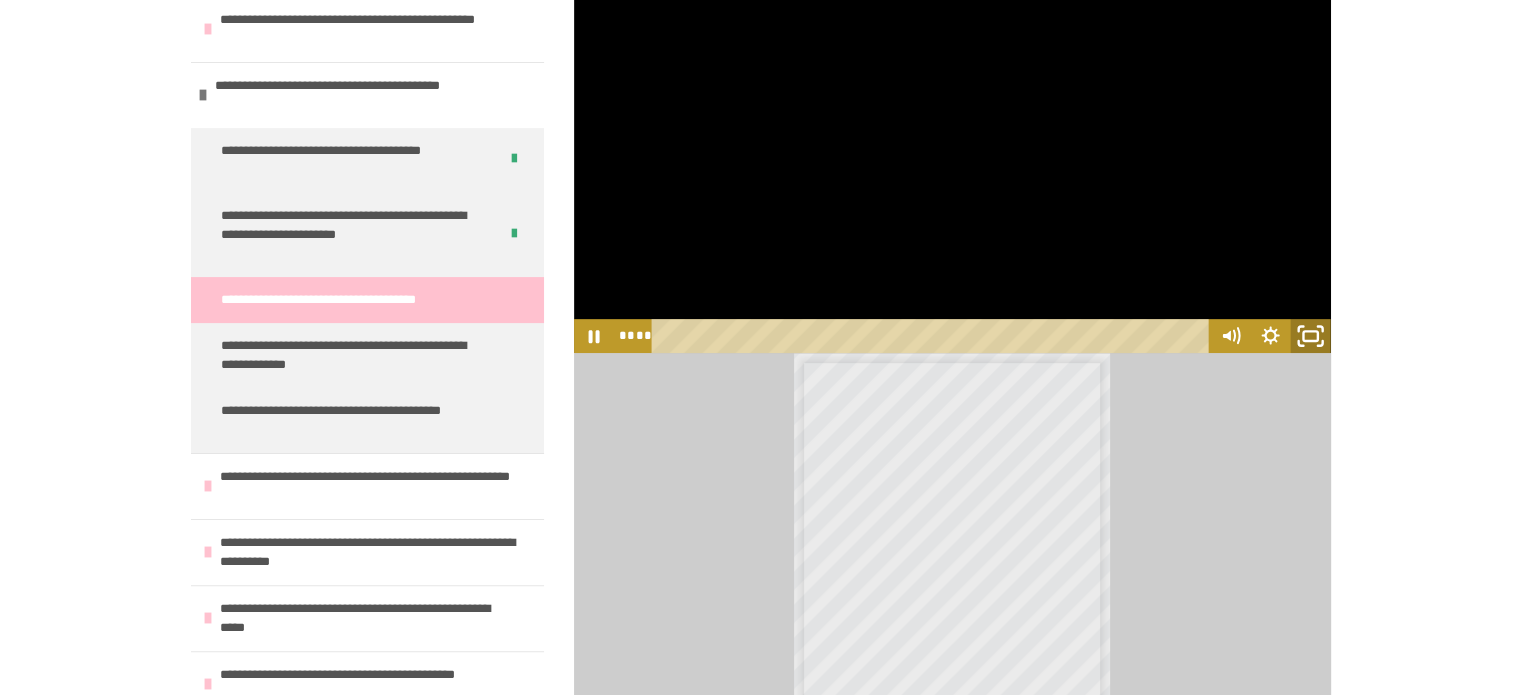 click 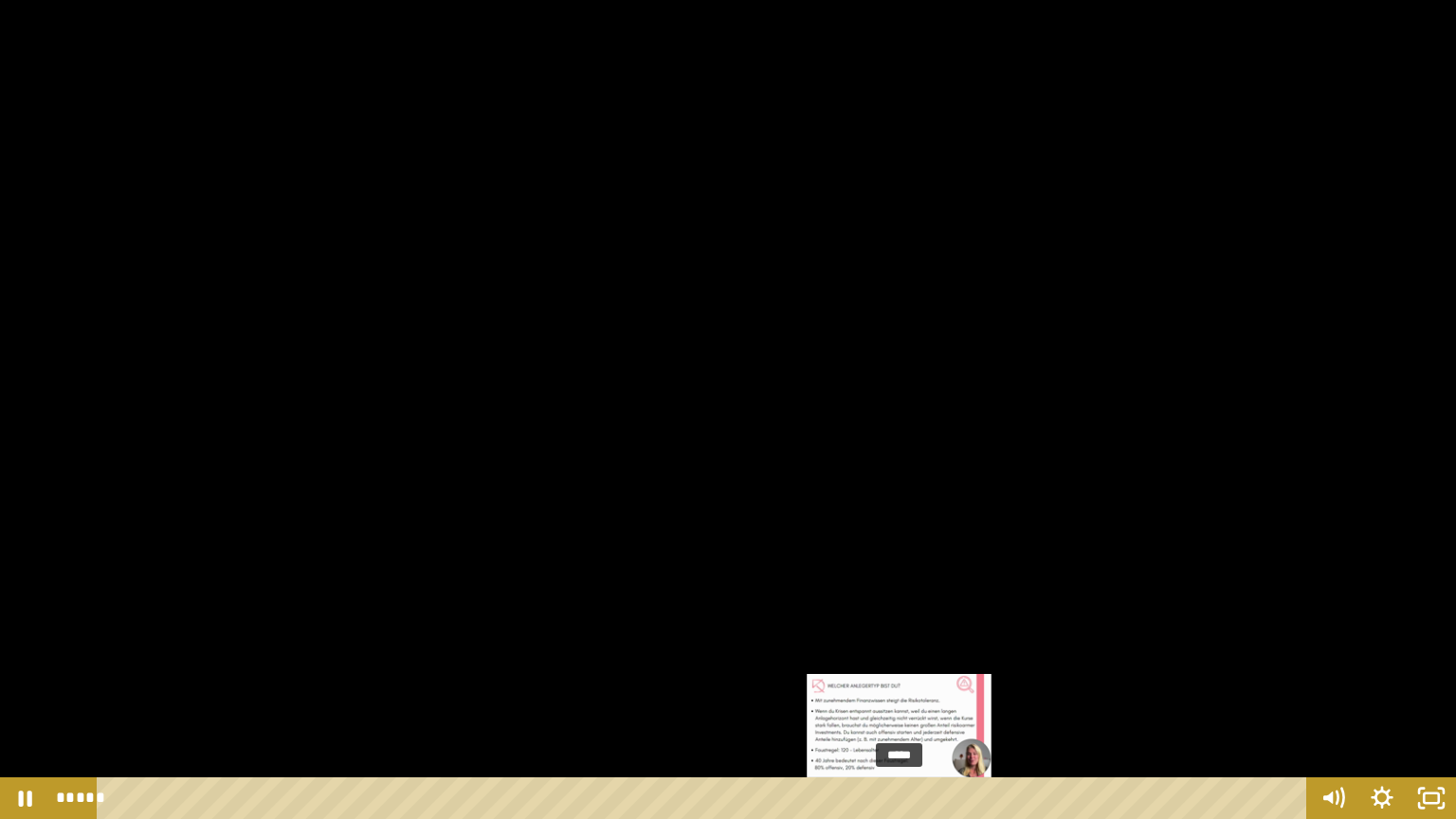 drag, startPoint x: 939, startPoint y: 798, endPoint x: 901, endPoint y: 796, distance: 38.0526 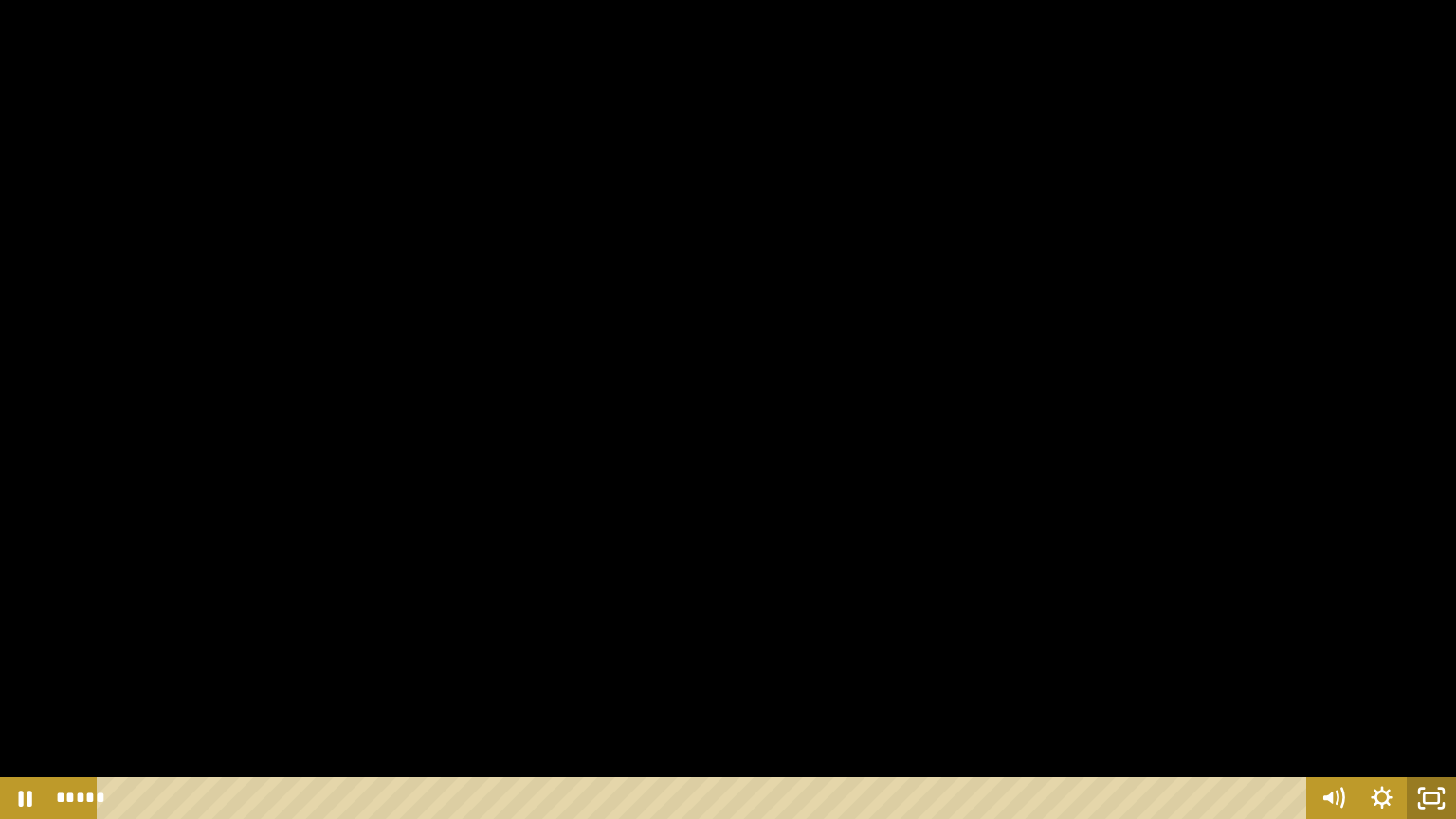 click 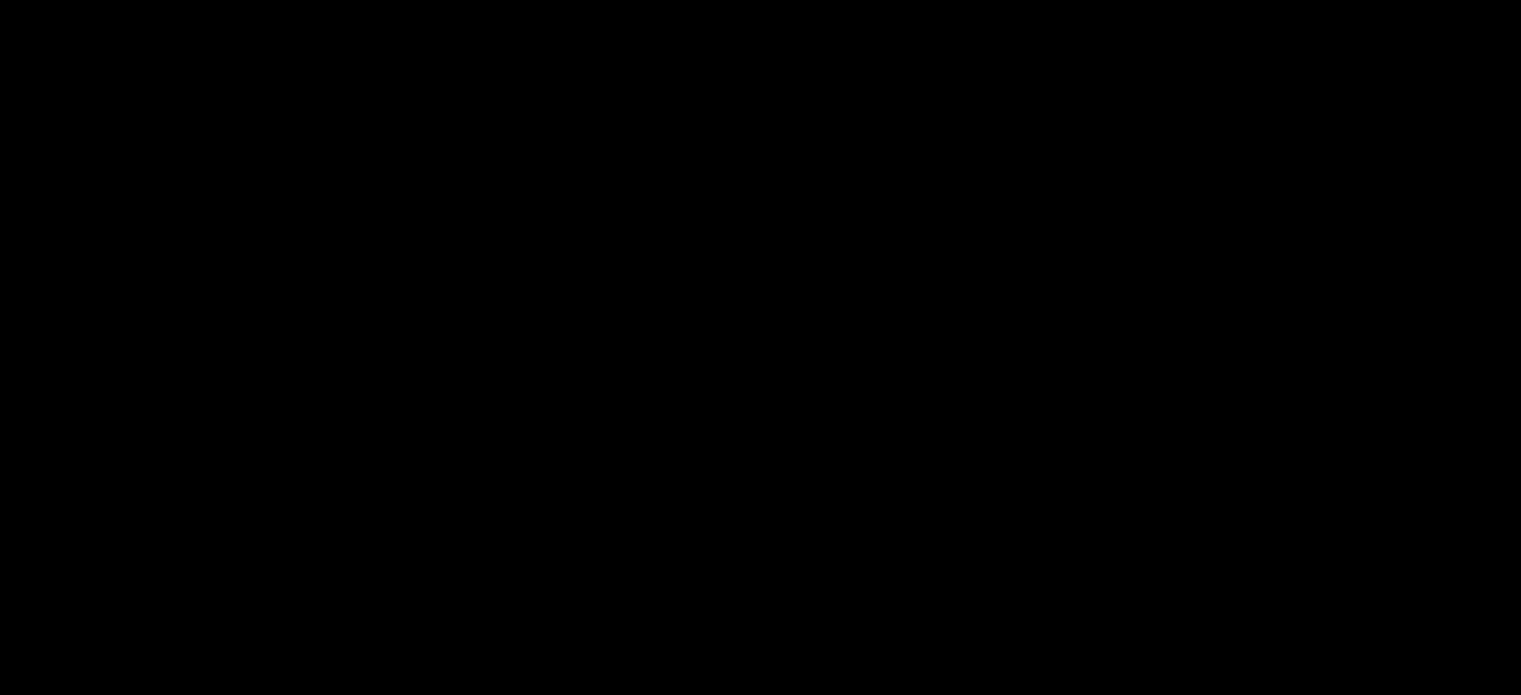 scroll, scrollTop: 400, scrollLeft: 0, axis: vertical 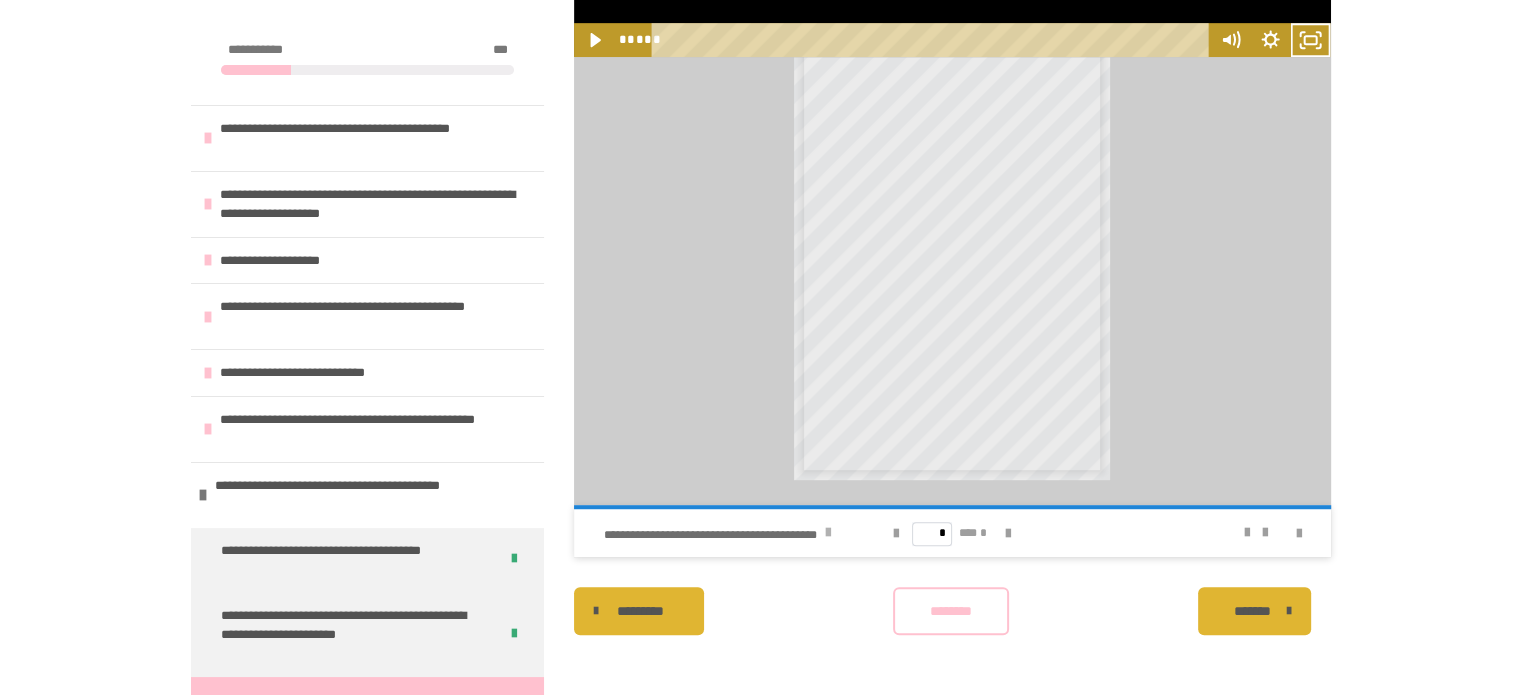 click at bounding box center (828, 533) 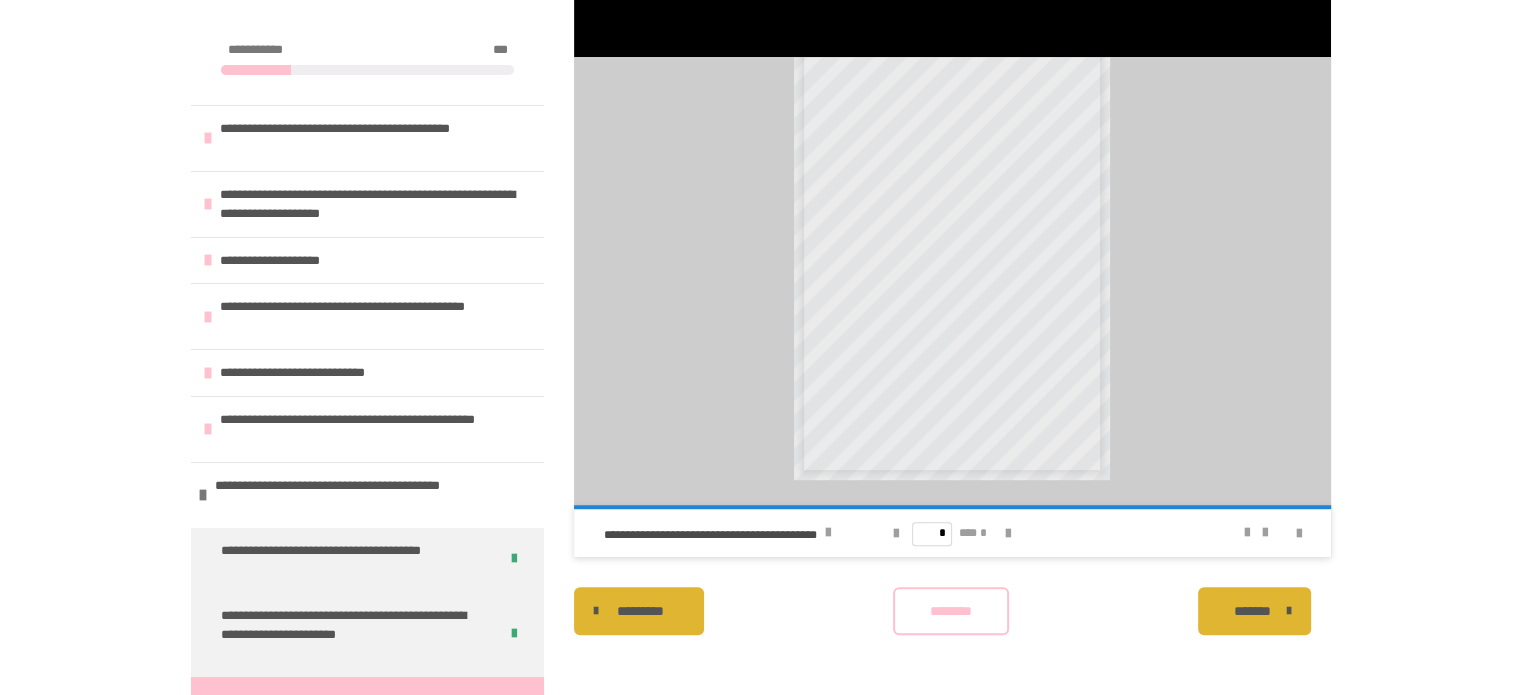 click on "********" at bounding box center (951, 611) 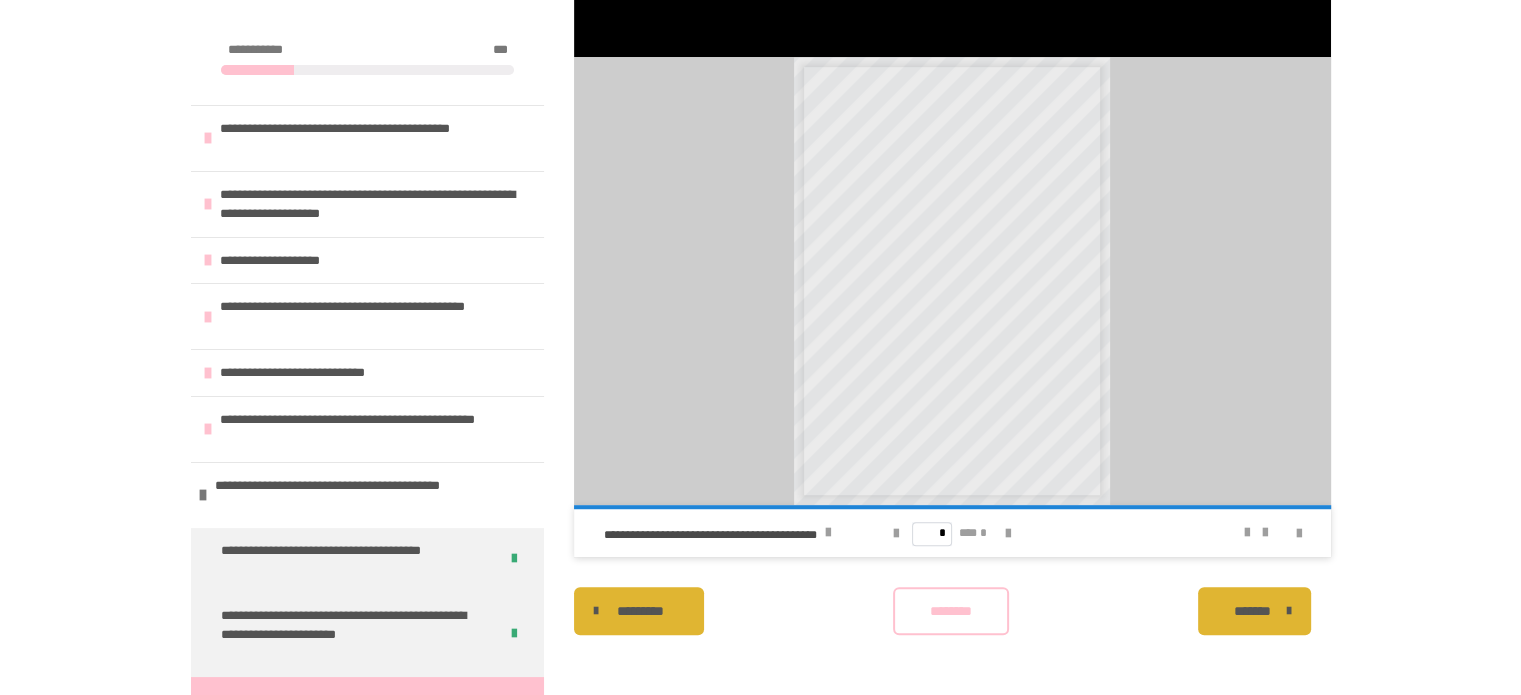 scroll, scrollTop: 0, scrollLeft: 0, axis: both 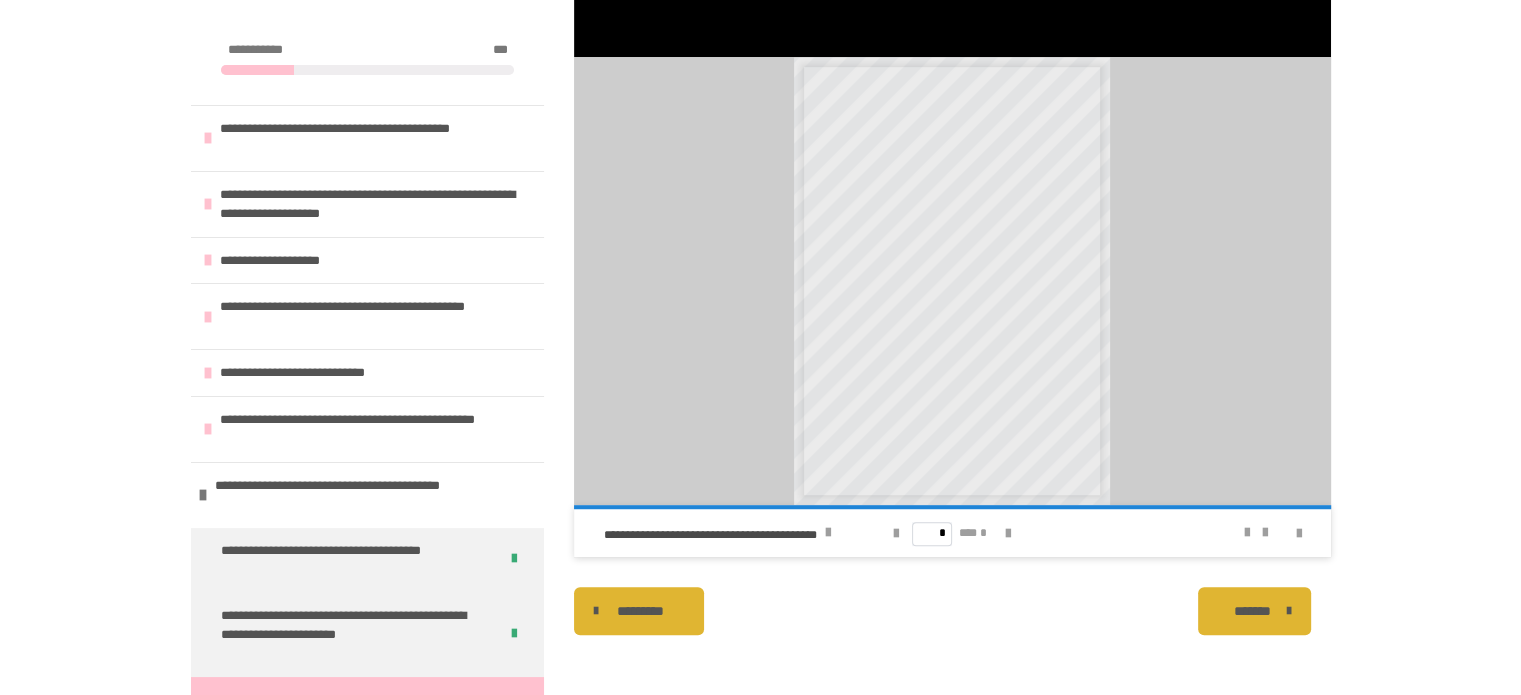 click on "*******" at bounding box center (1252, 611) 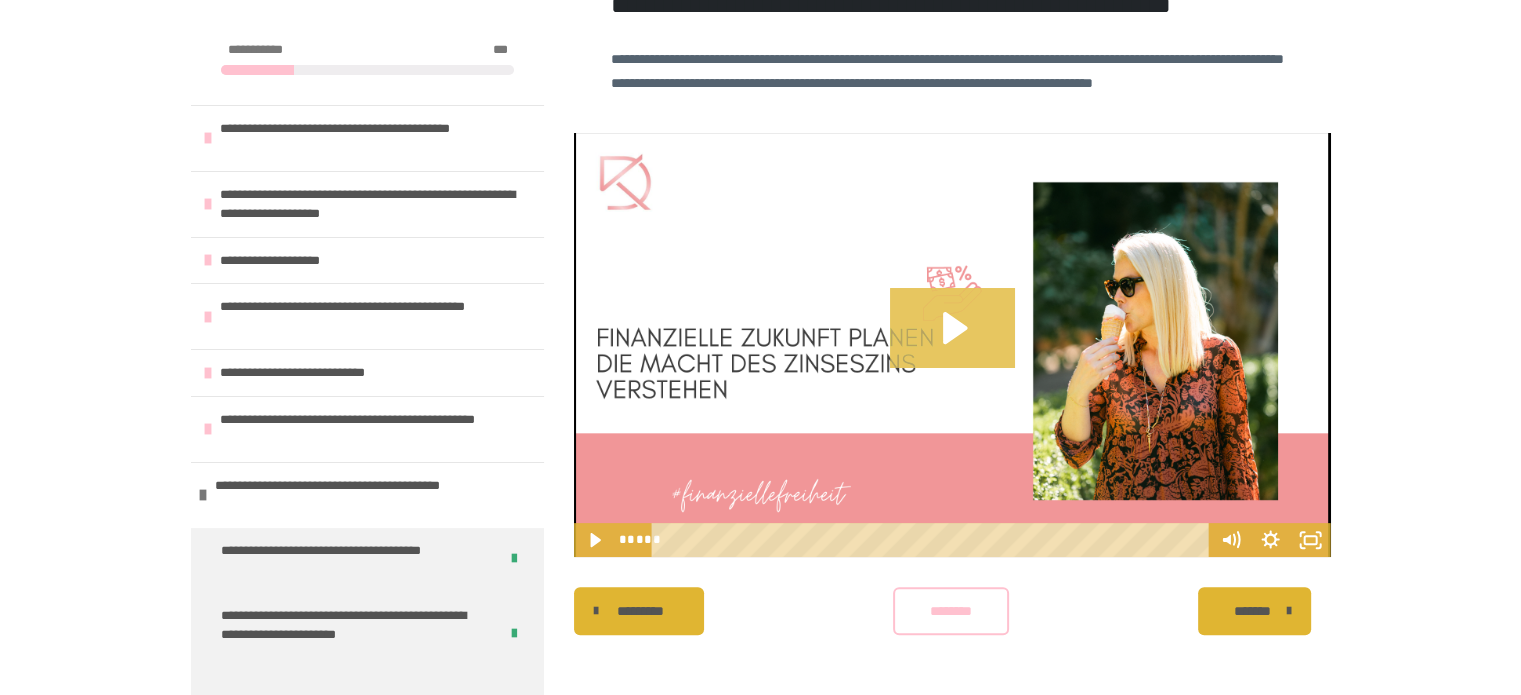 scroll, scrollTop: 584, scrollLeft: 0, axis: vertical 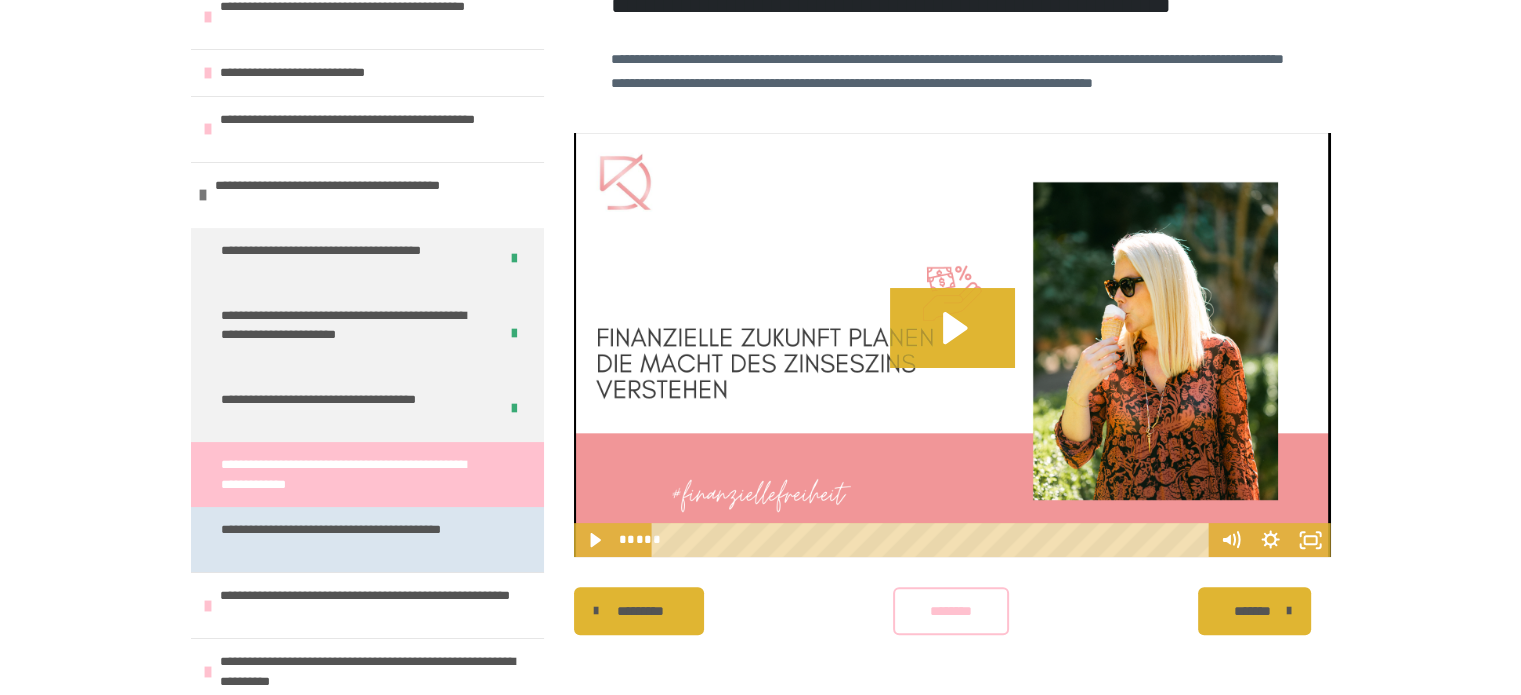 click on "**********" at bounding box center (352, 539) 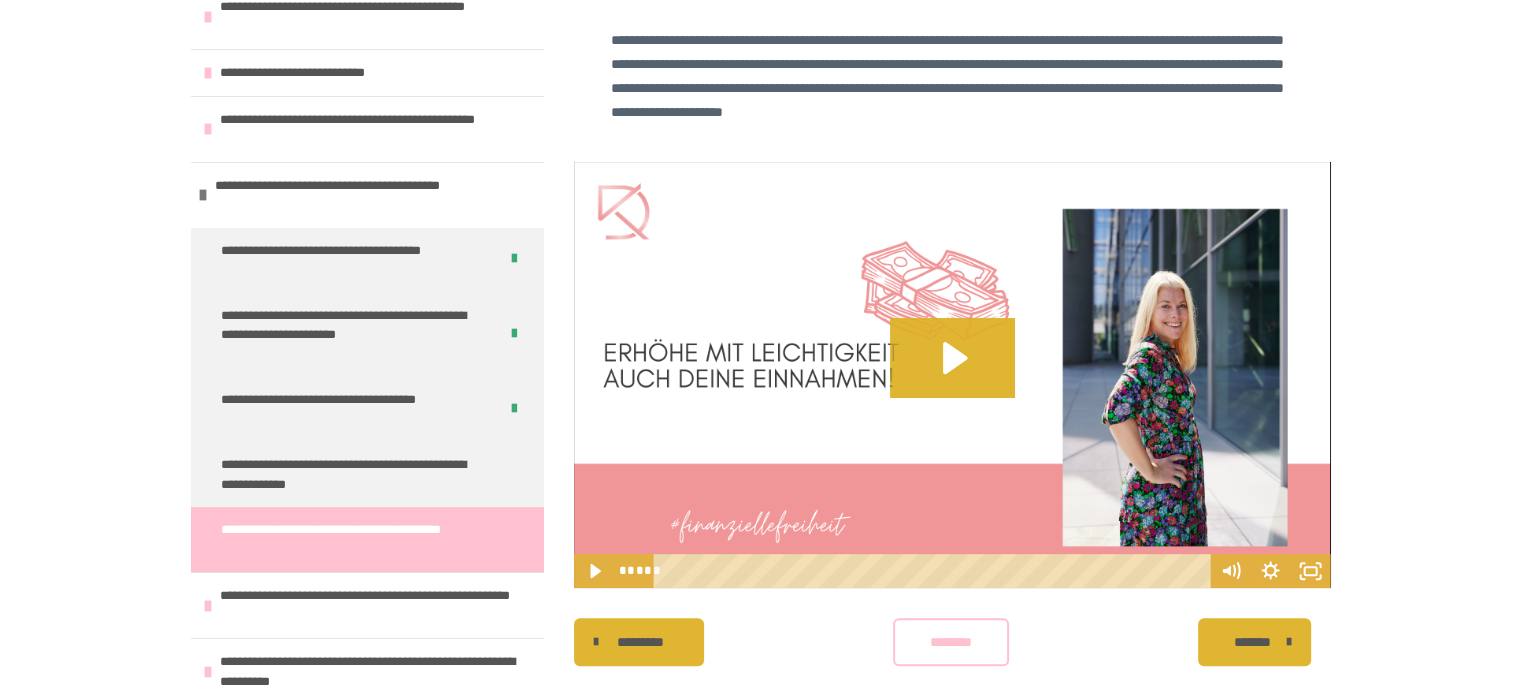 scroll, scrollTop: 597, scrollLeft: 0, axis: vertical 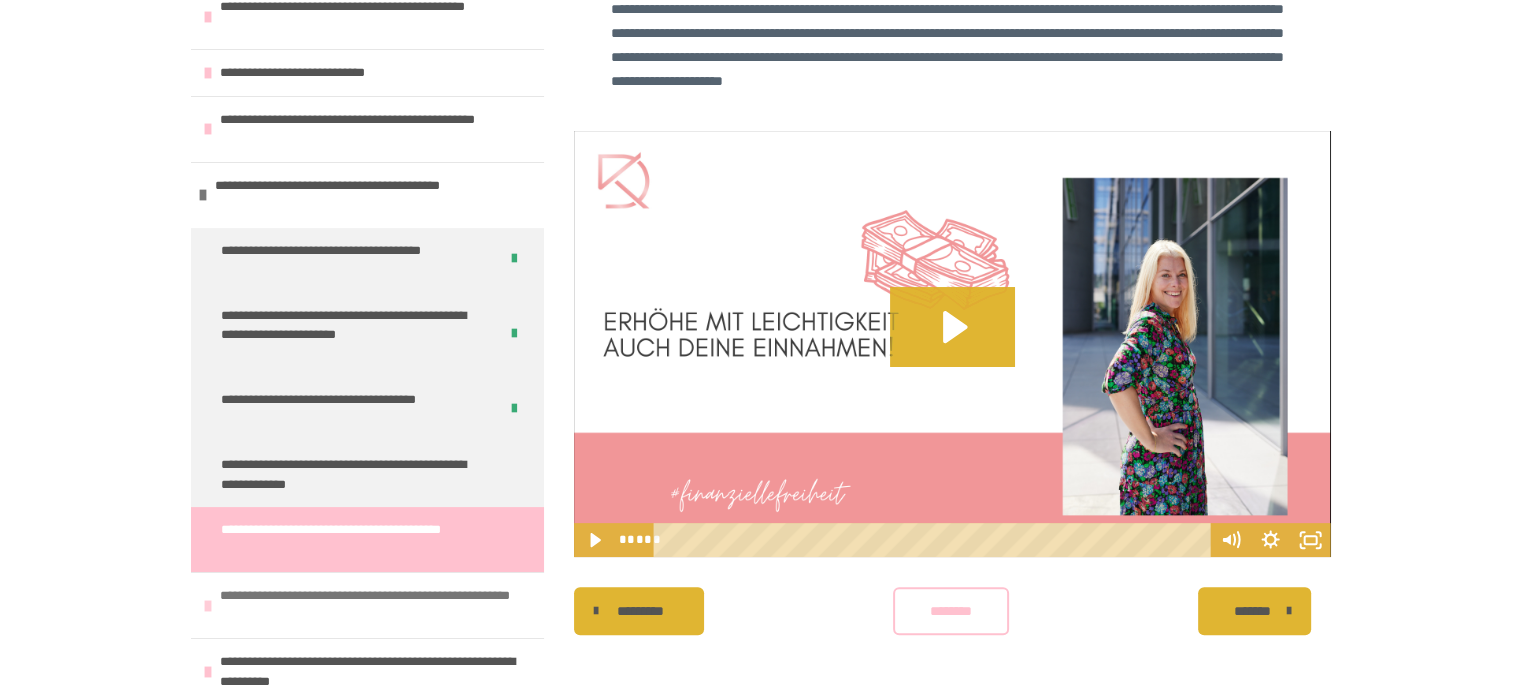 click on "**********" at bounding box center (367, 605) 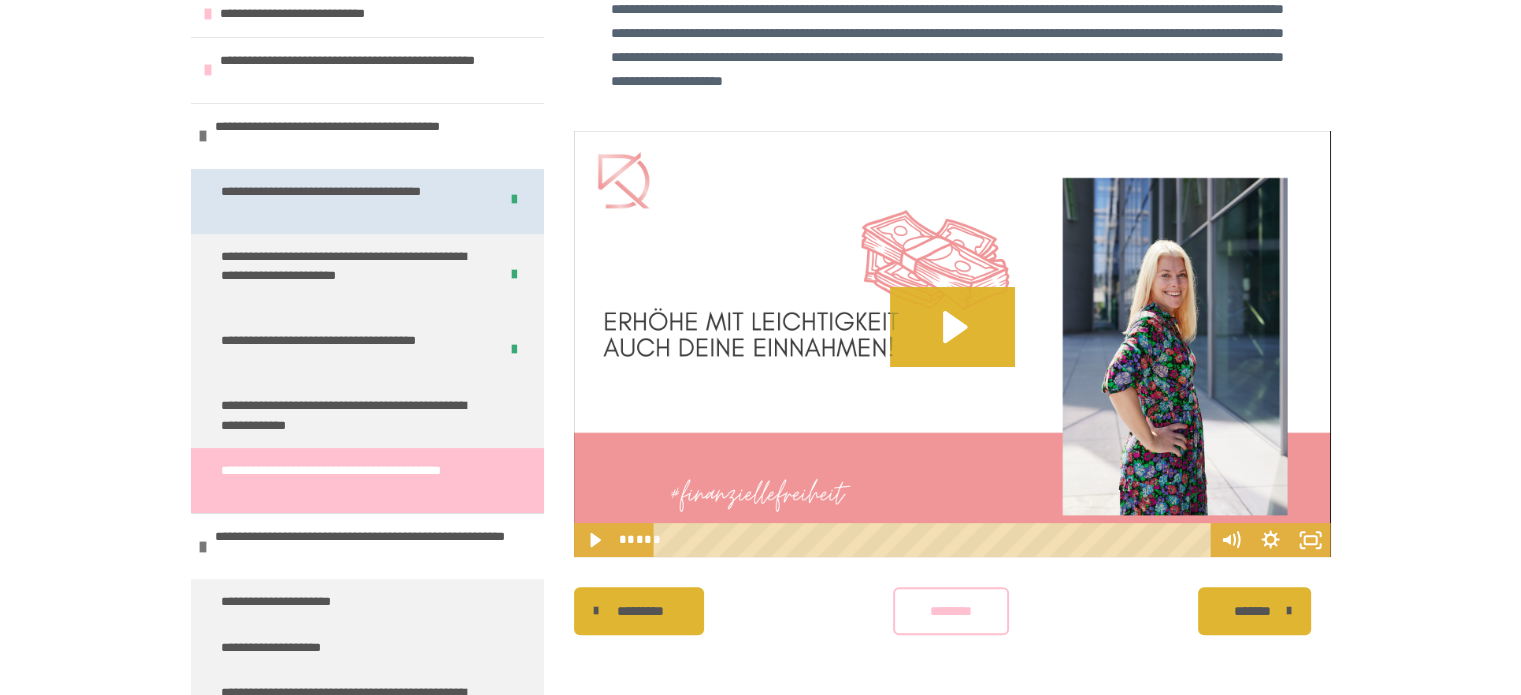scroll, scrollTop: 200, scrollLeft: 0, axis: vertical 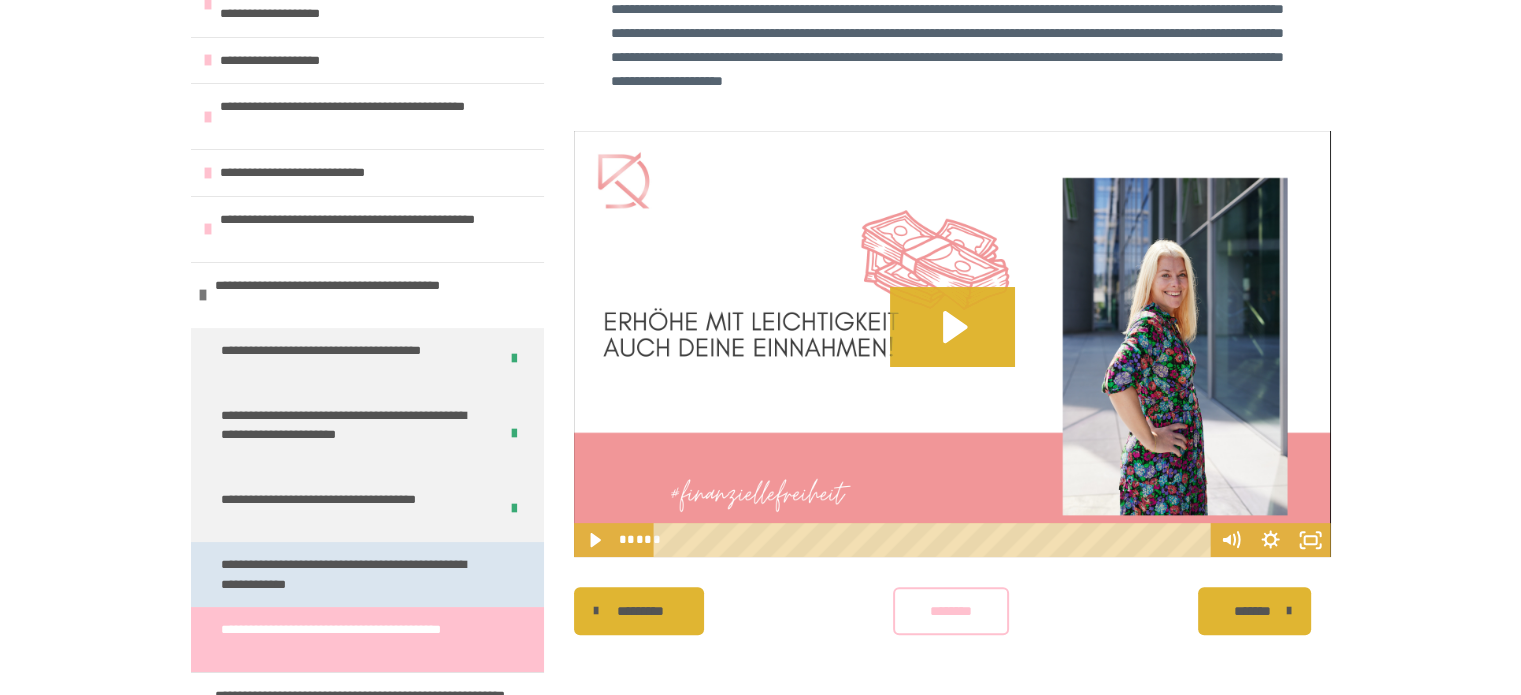 click on "**********" at bounding box center (352, 574) 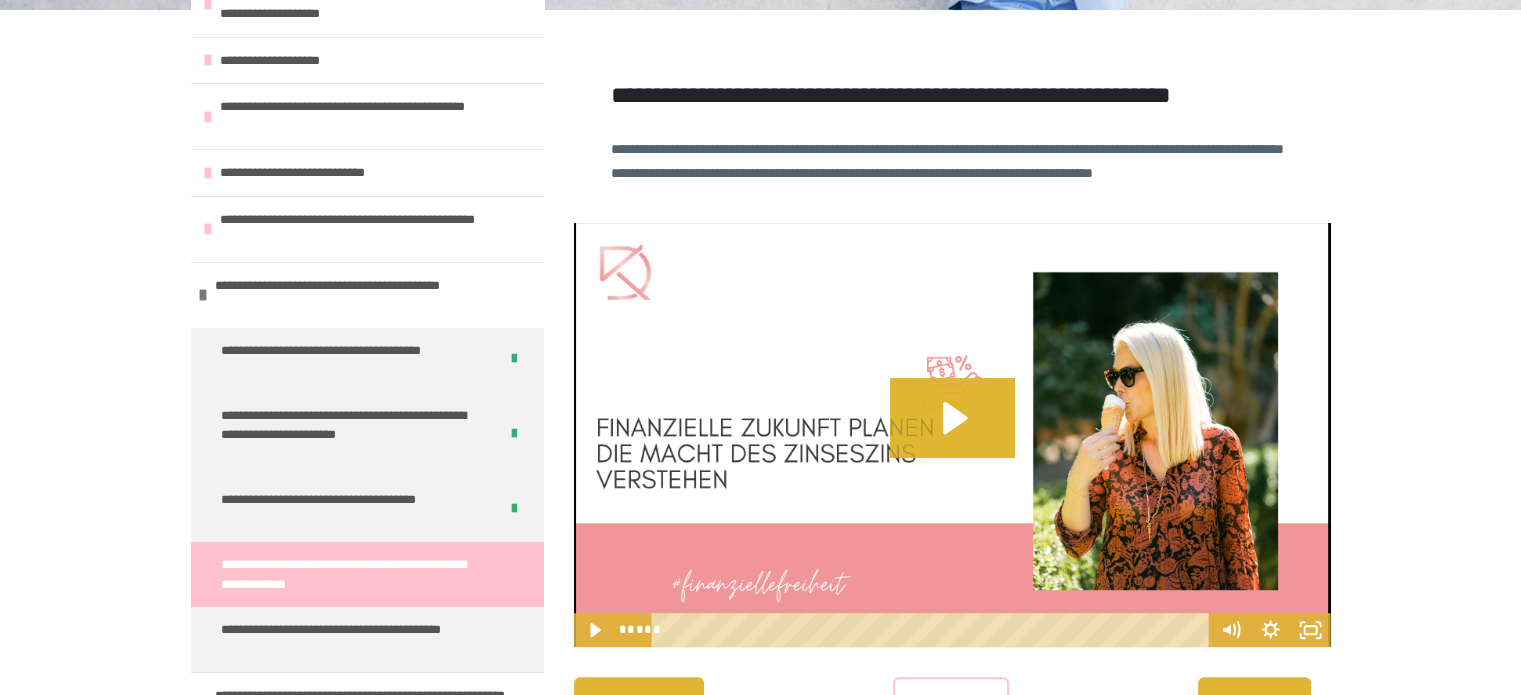scroll, scrollTop: 584, scrollLeft: 0, axis: vertical 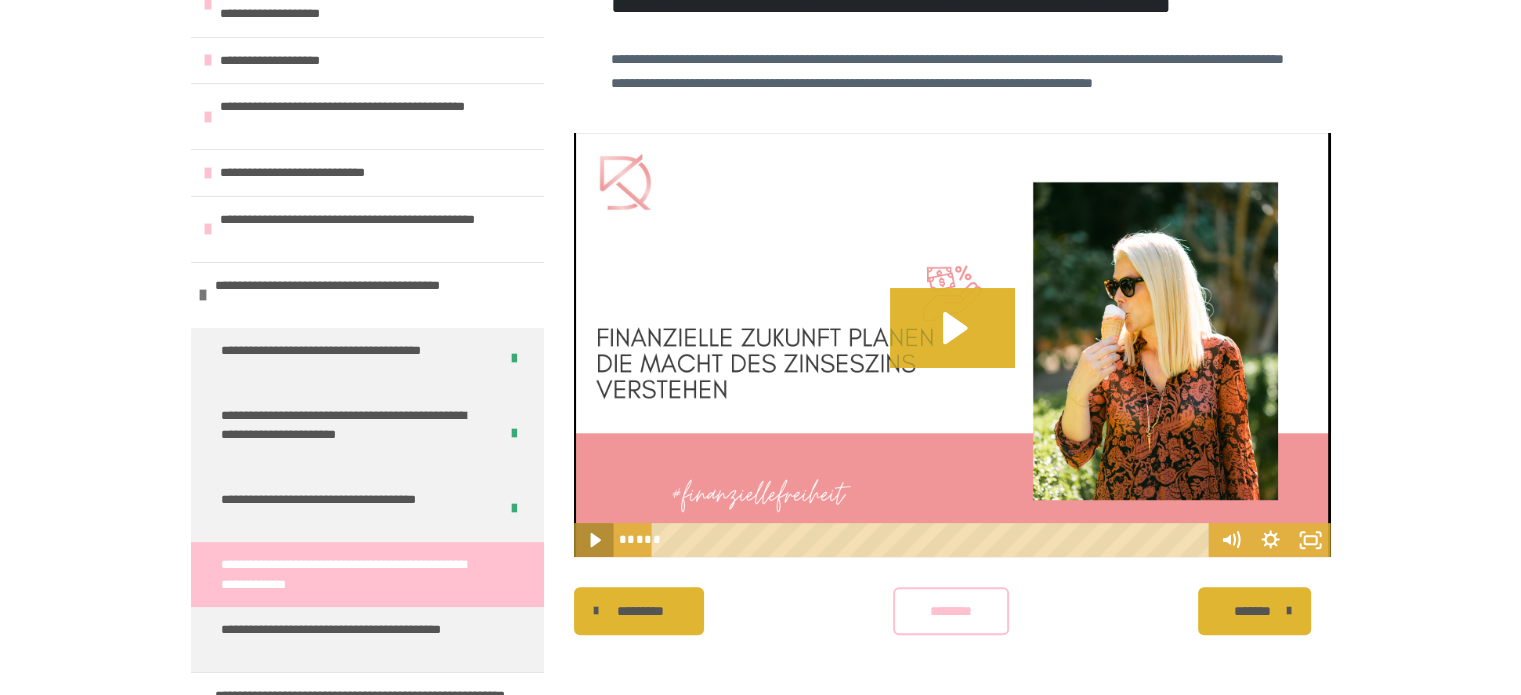 click 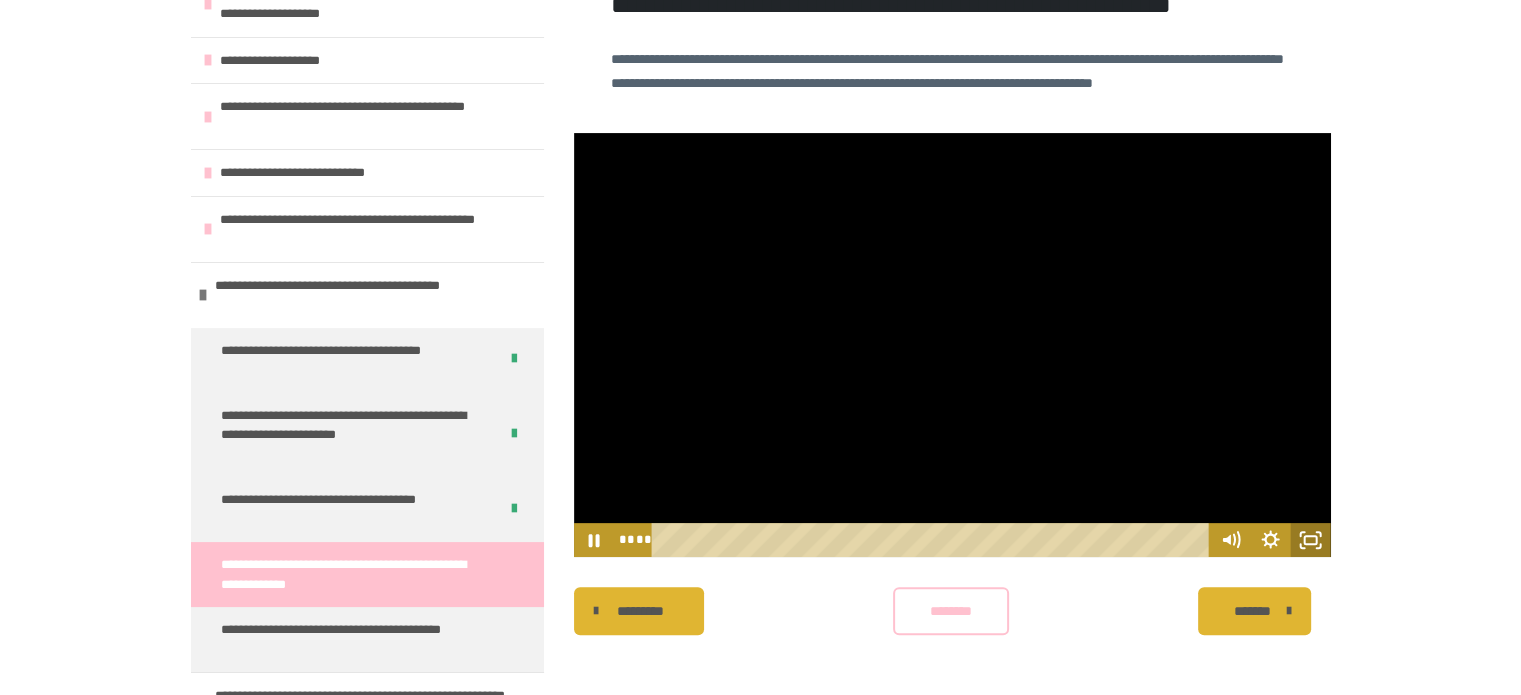 click 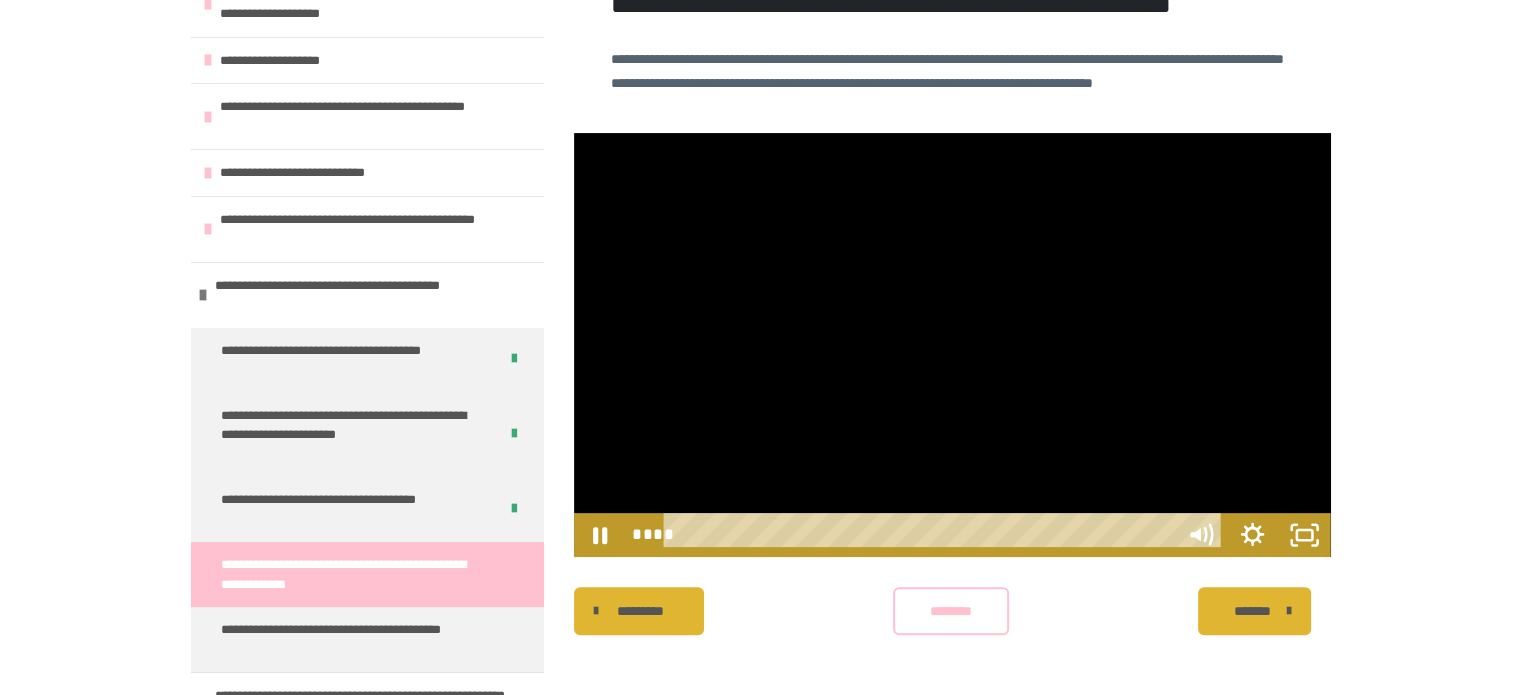 scroll, scrollTop: 503, scrollLeft: 0, axis: vertical 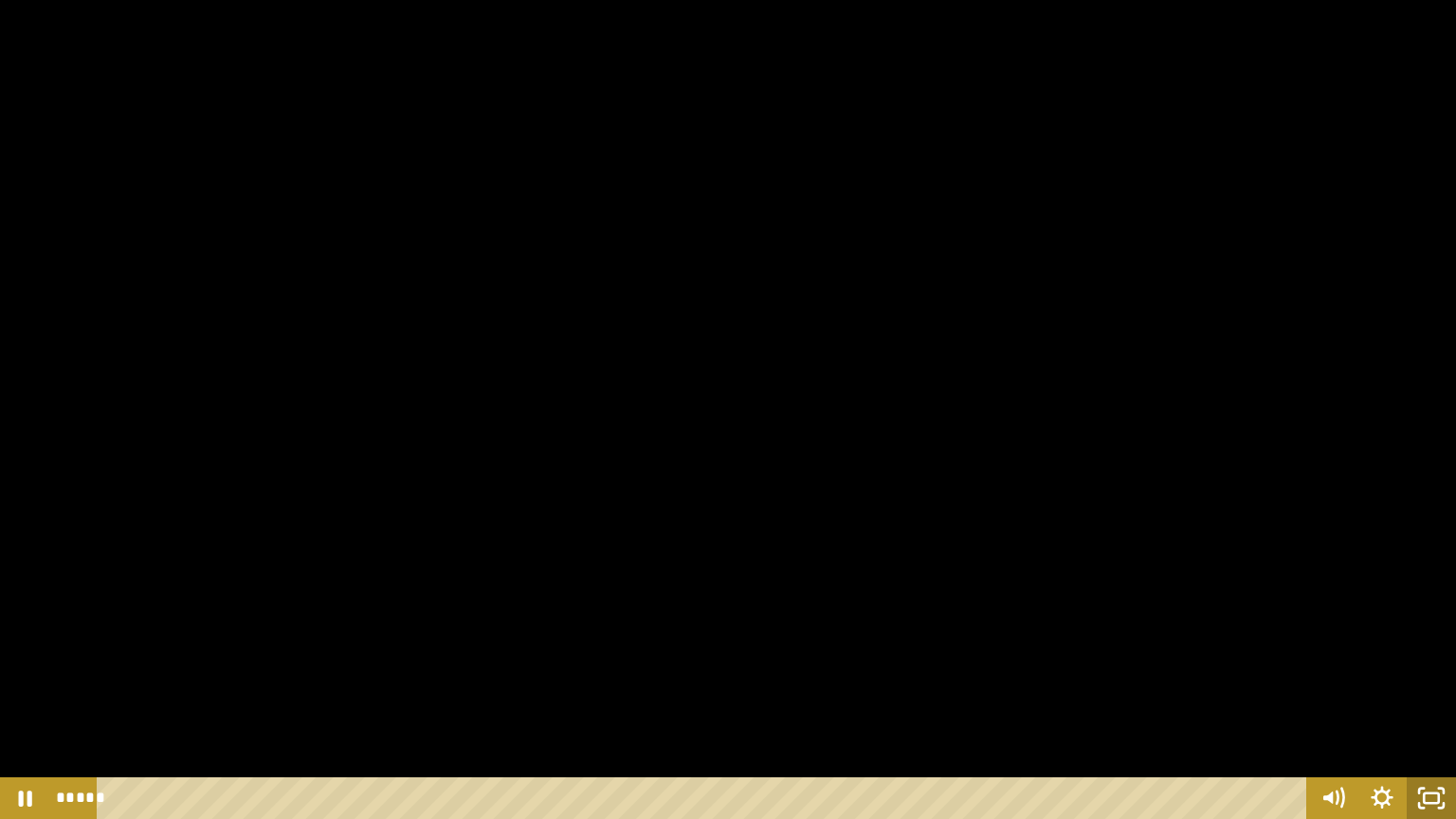 click 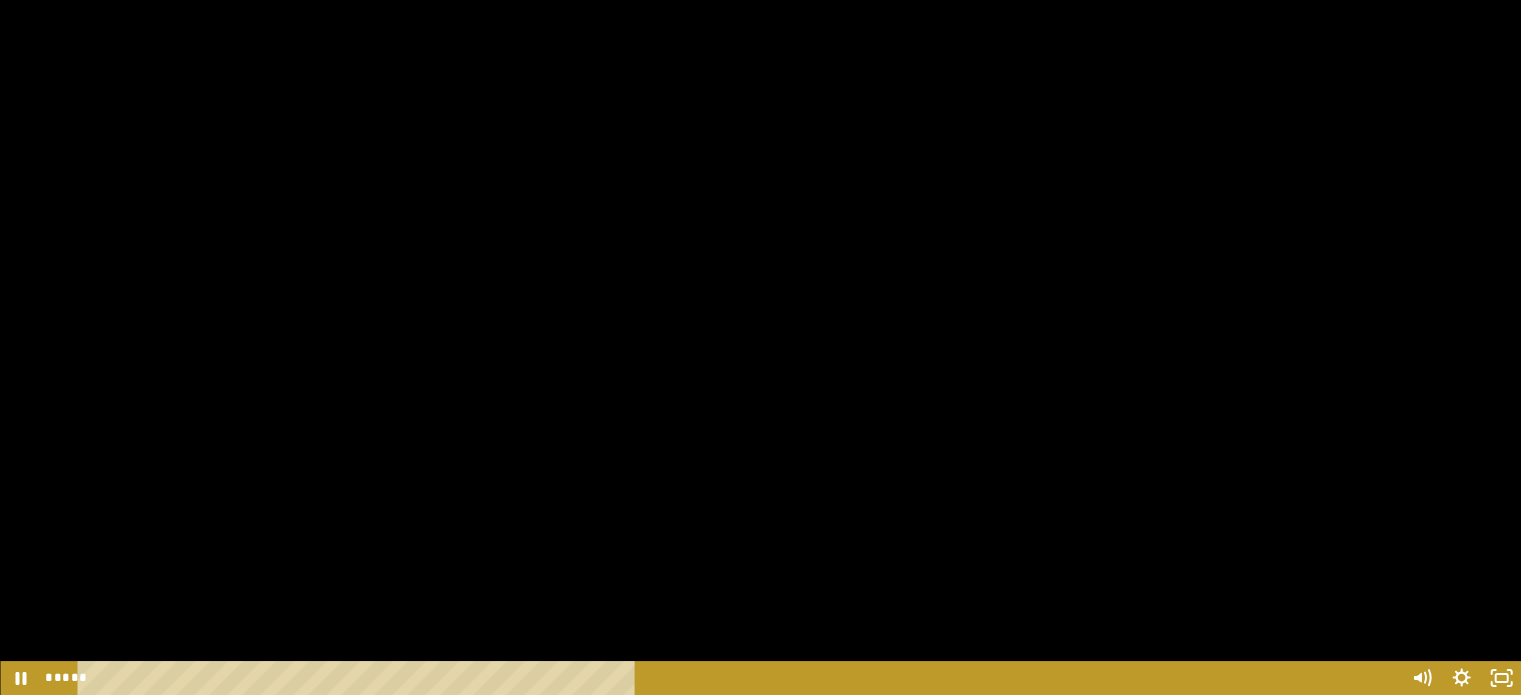 scroll, scrollTop: 584, scrollLeft: 0, axis: vertical 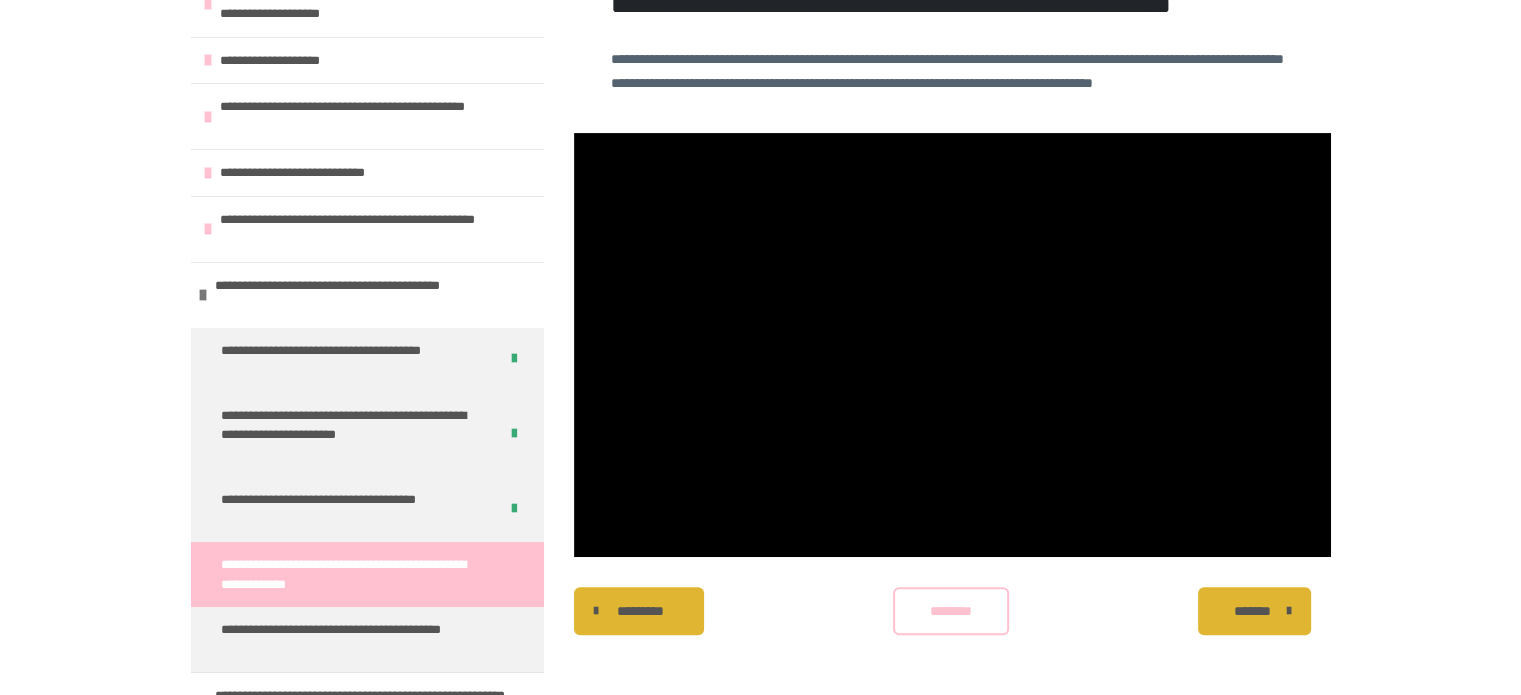 click on "********" at bounding box center [951, 611] 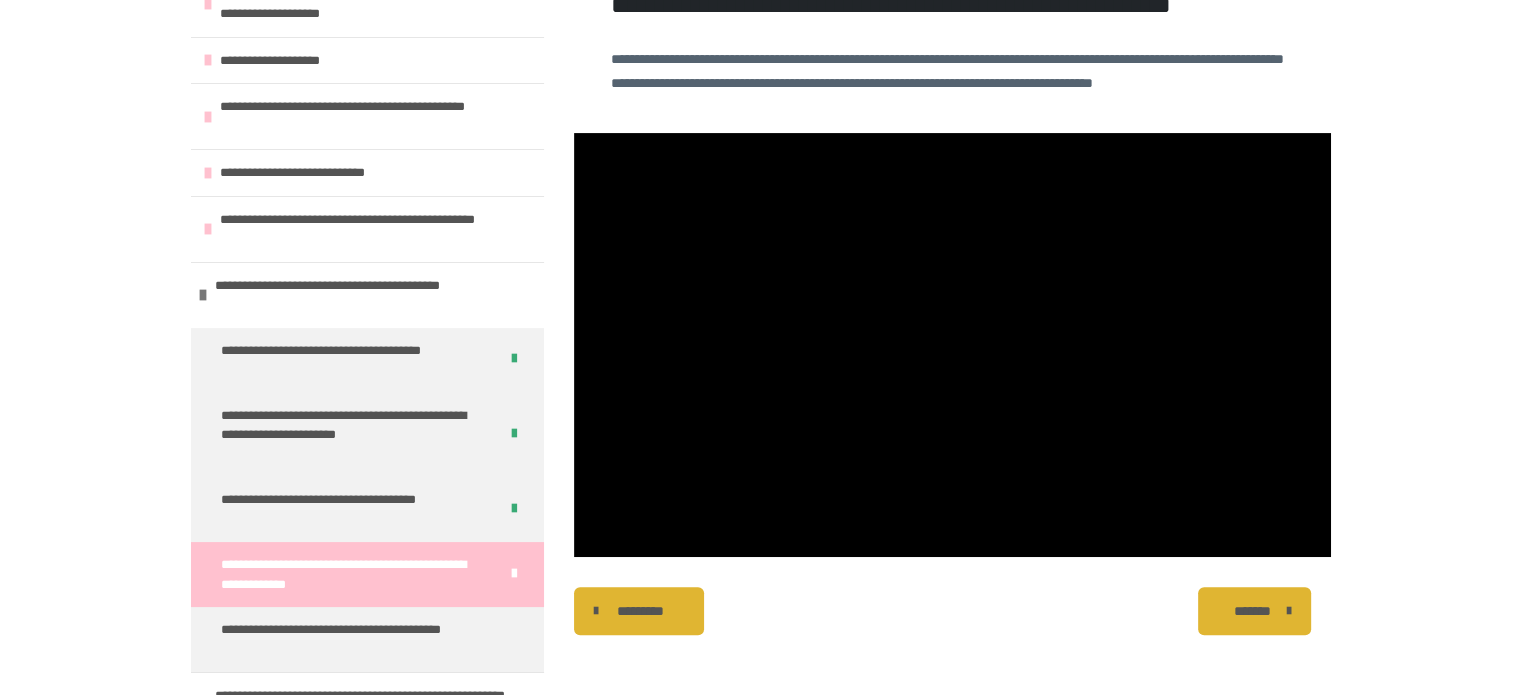click on "*******" at bounding box center (1252, 611) 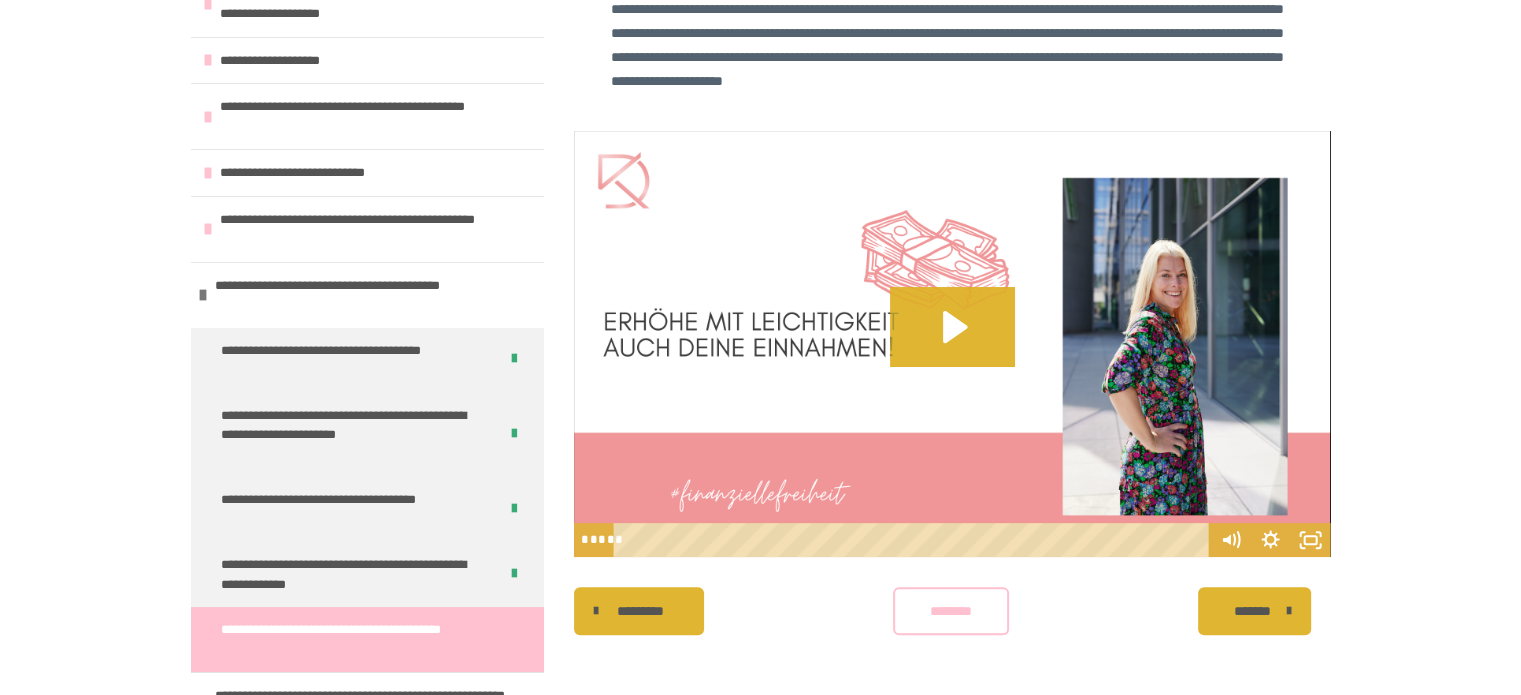 scroll, scrollTop: 503, scrollLeft: 0, axis: vertical 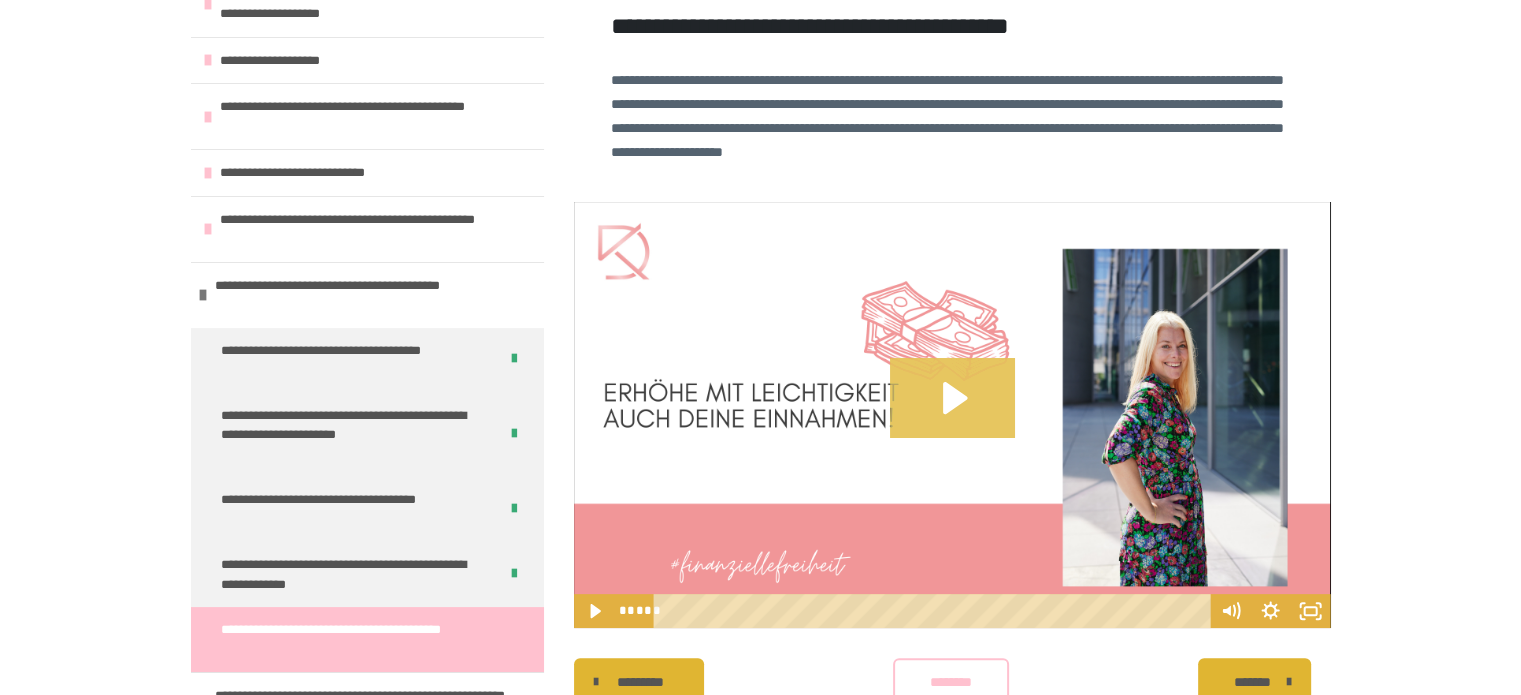 click 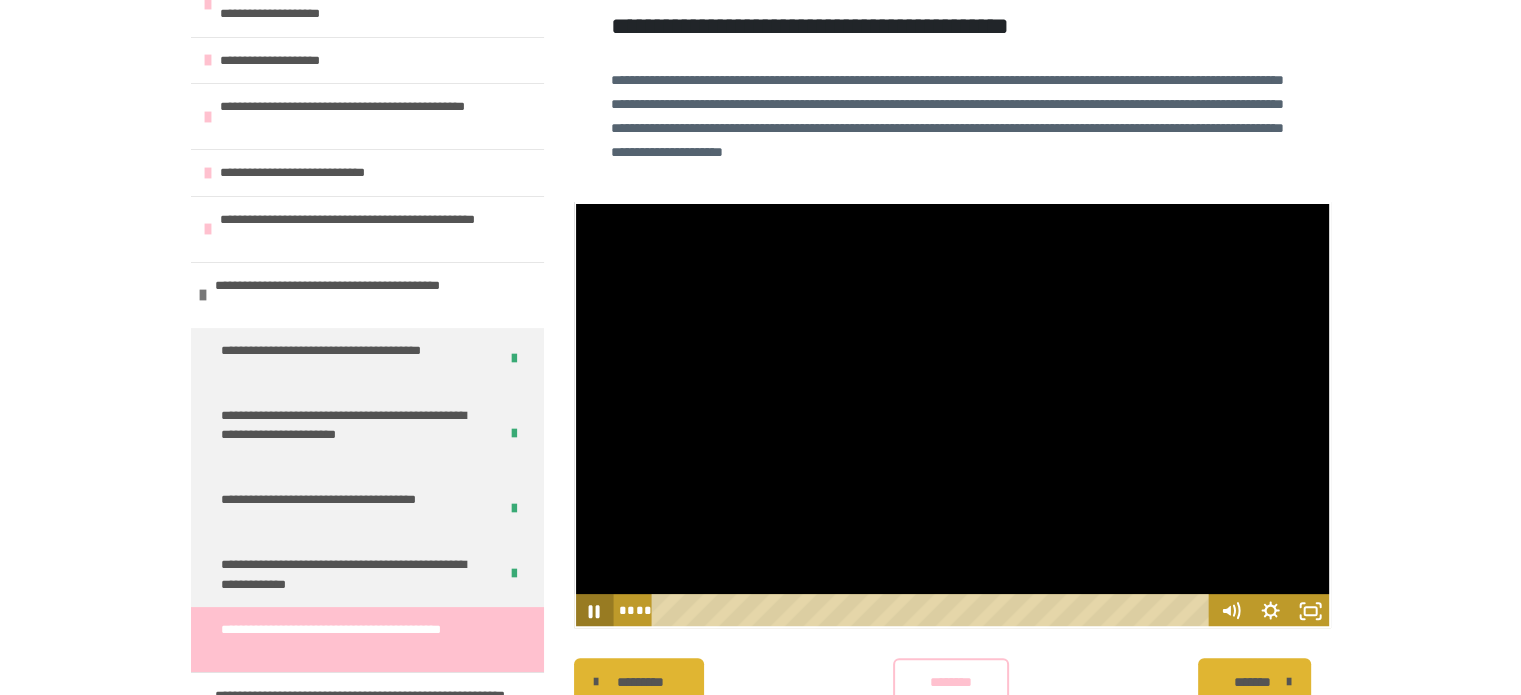 click 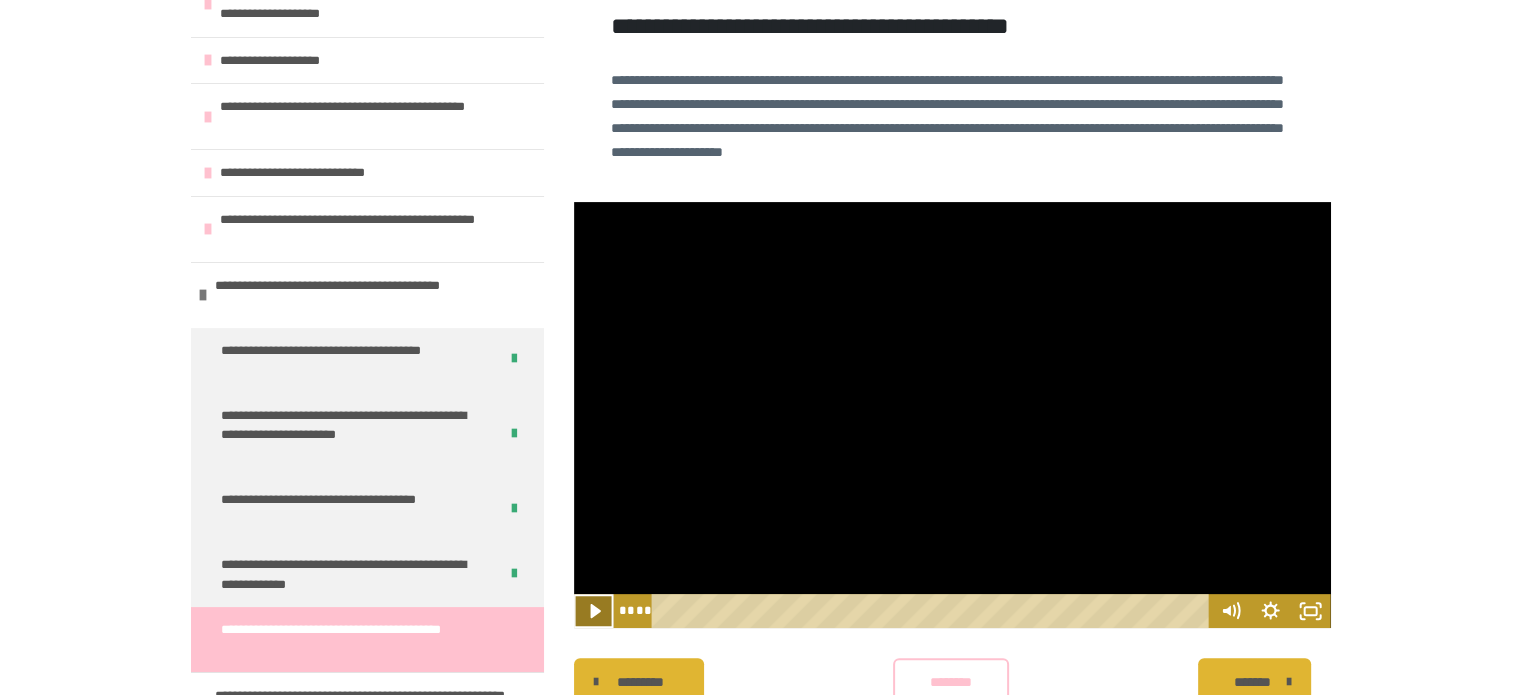 click 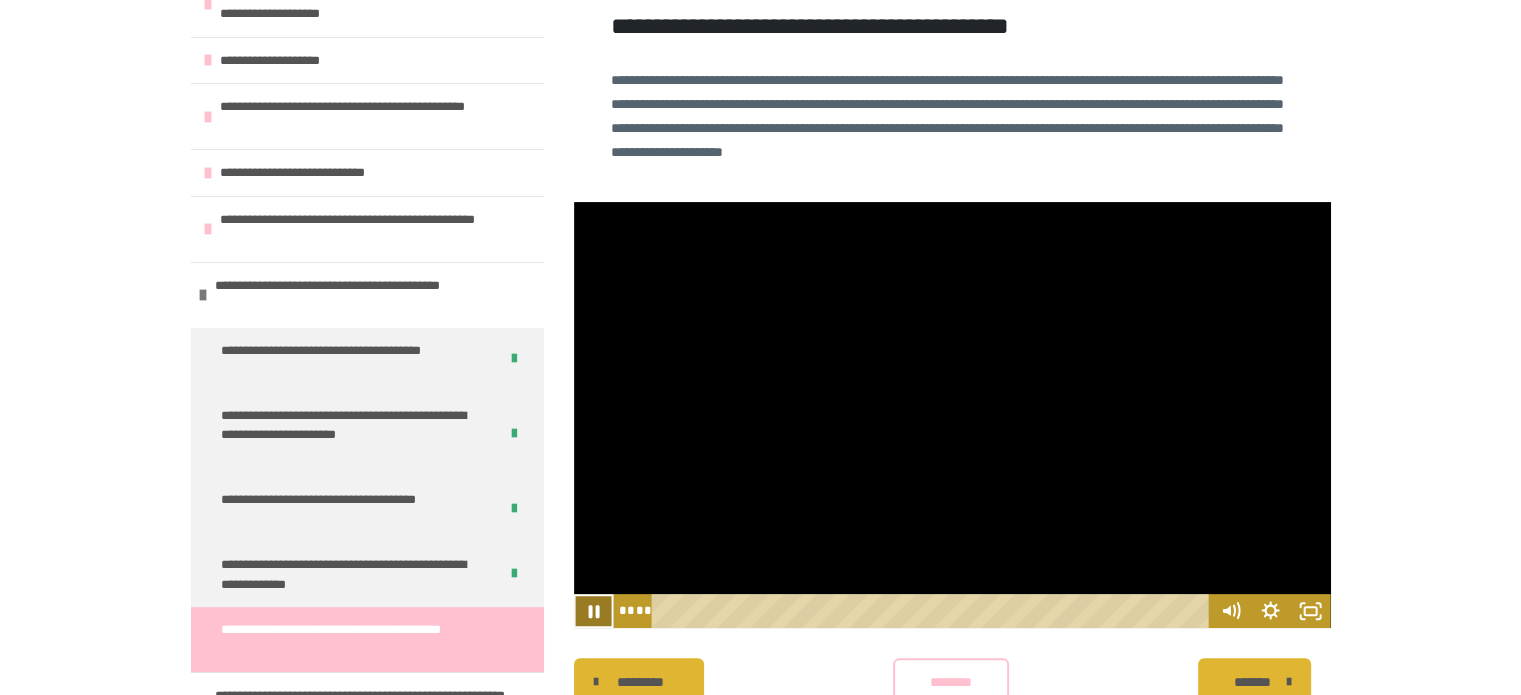 click 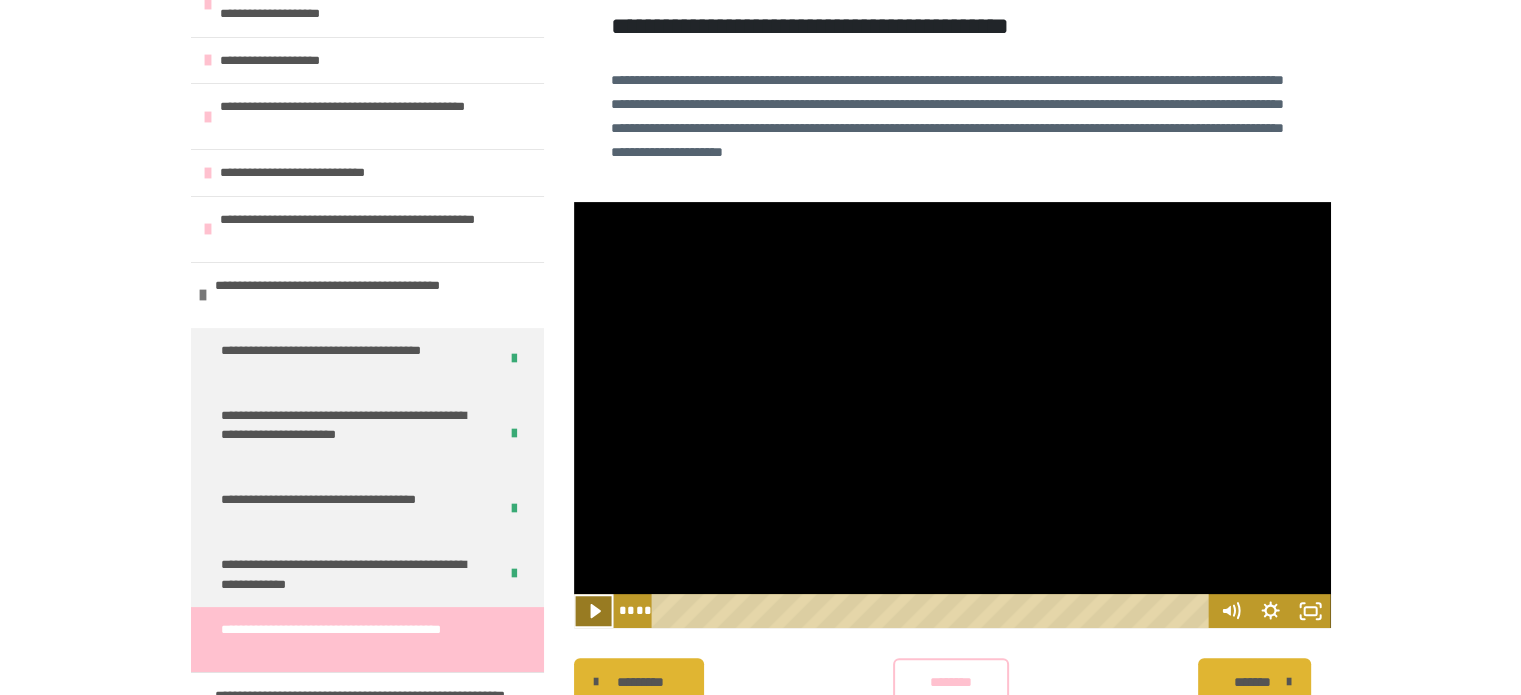 click 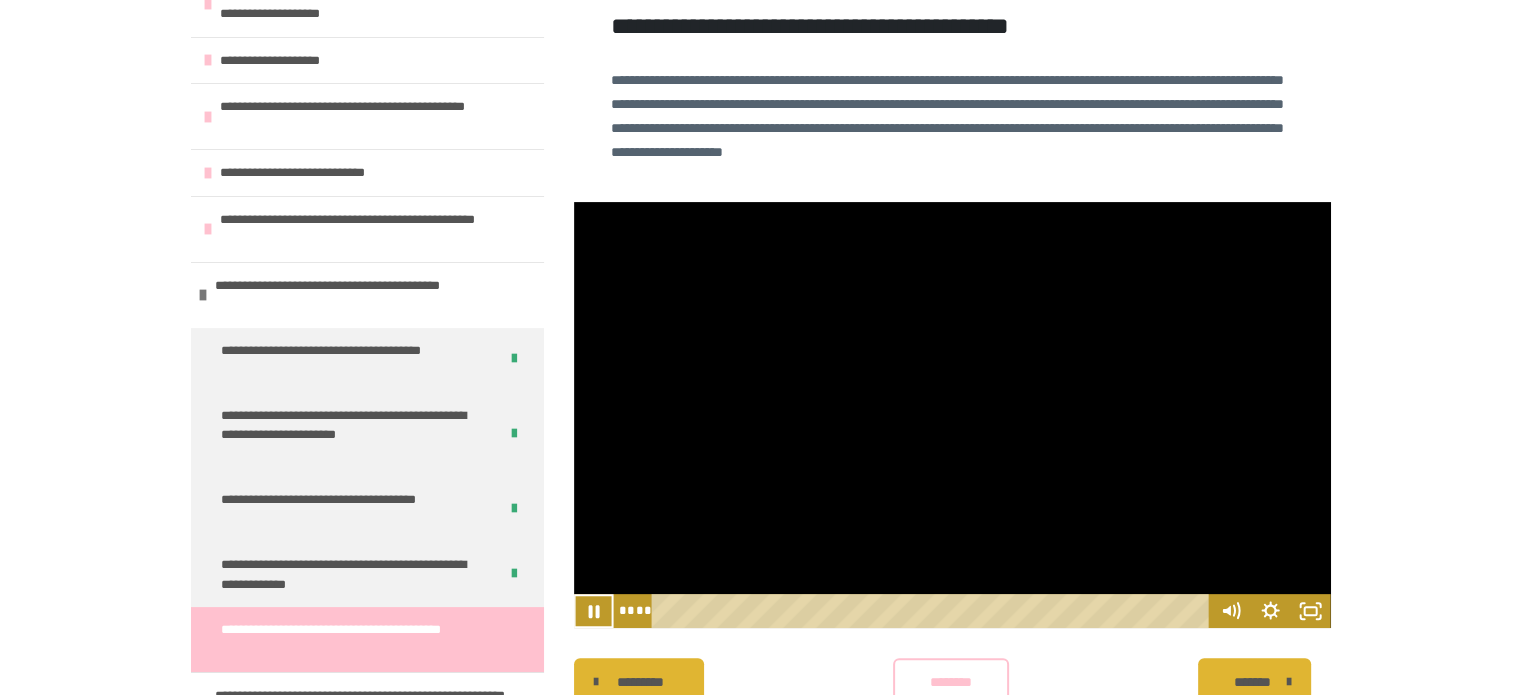 scroll, scrollTop: 597, scrollLeft: 0, axis: vertical 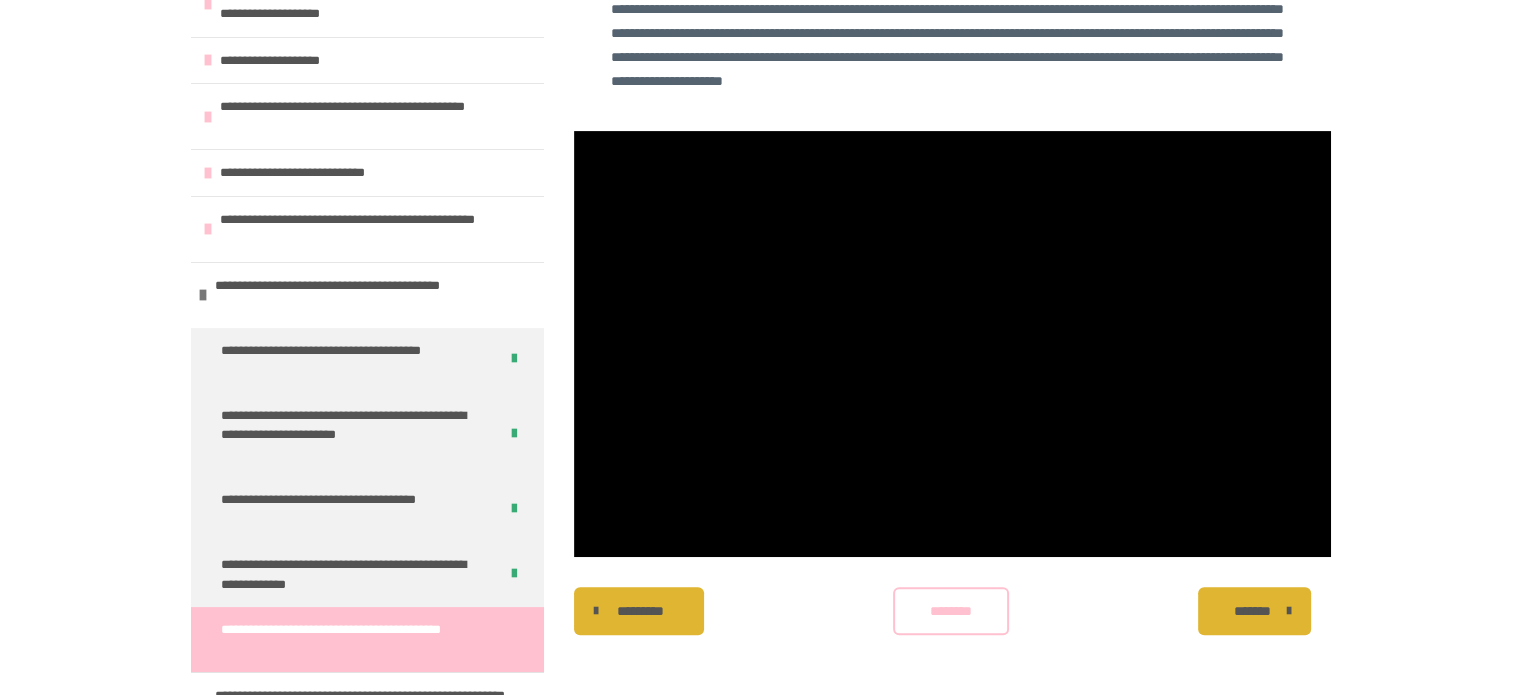 drag, startPoint x: 1140, startPoint y: 655, endPoint x: 1142, endPoint y: 670, distance: 15.132746 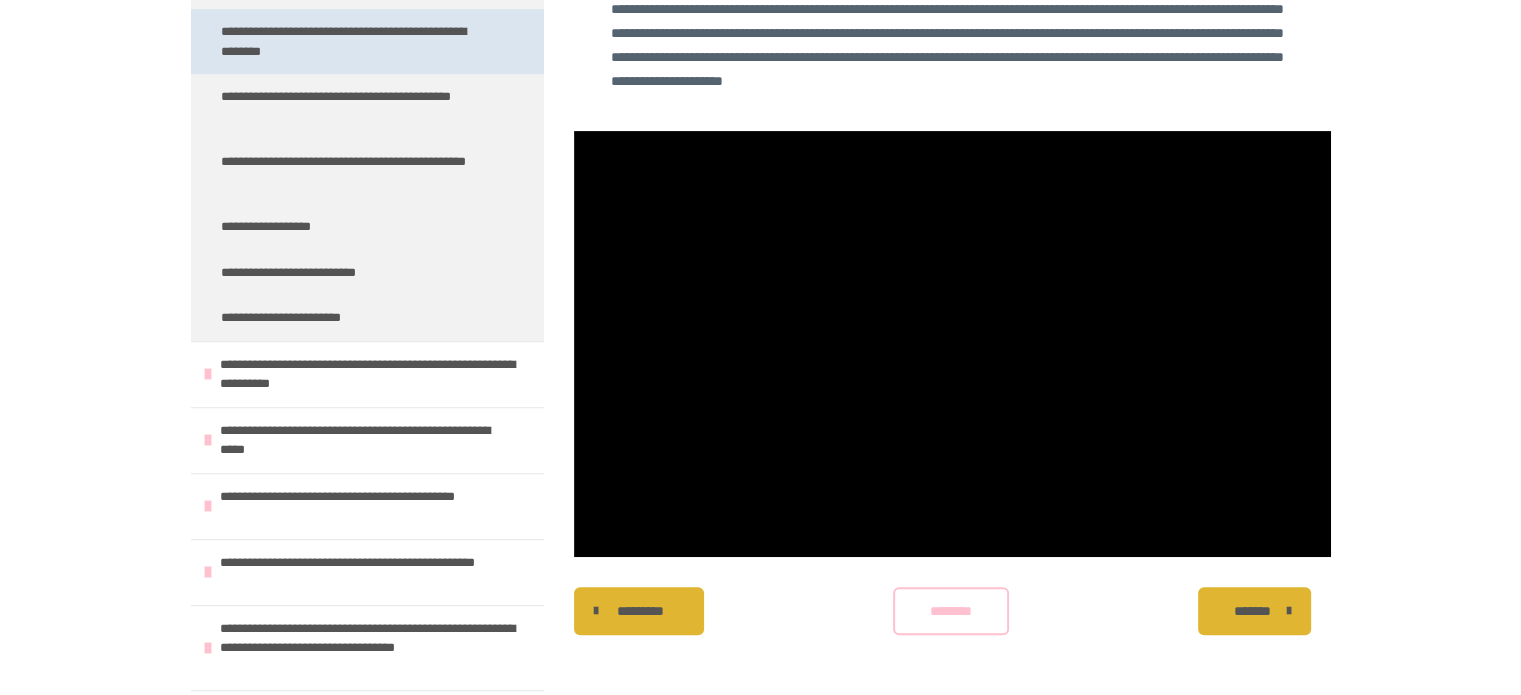 scroll, scrollTop: 1024, scrollLeft: 0, axis: vertical 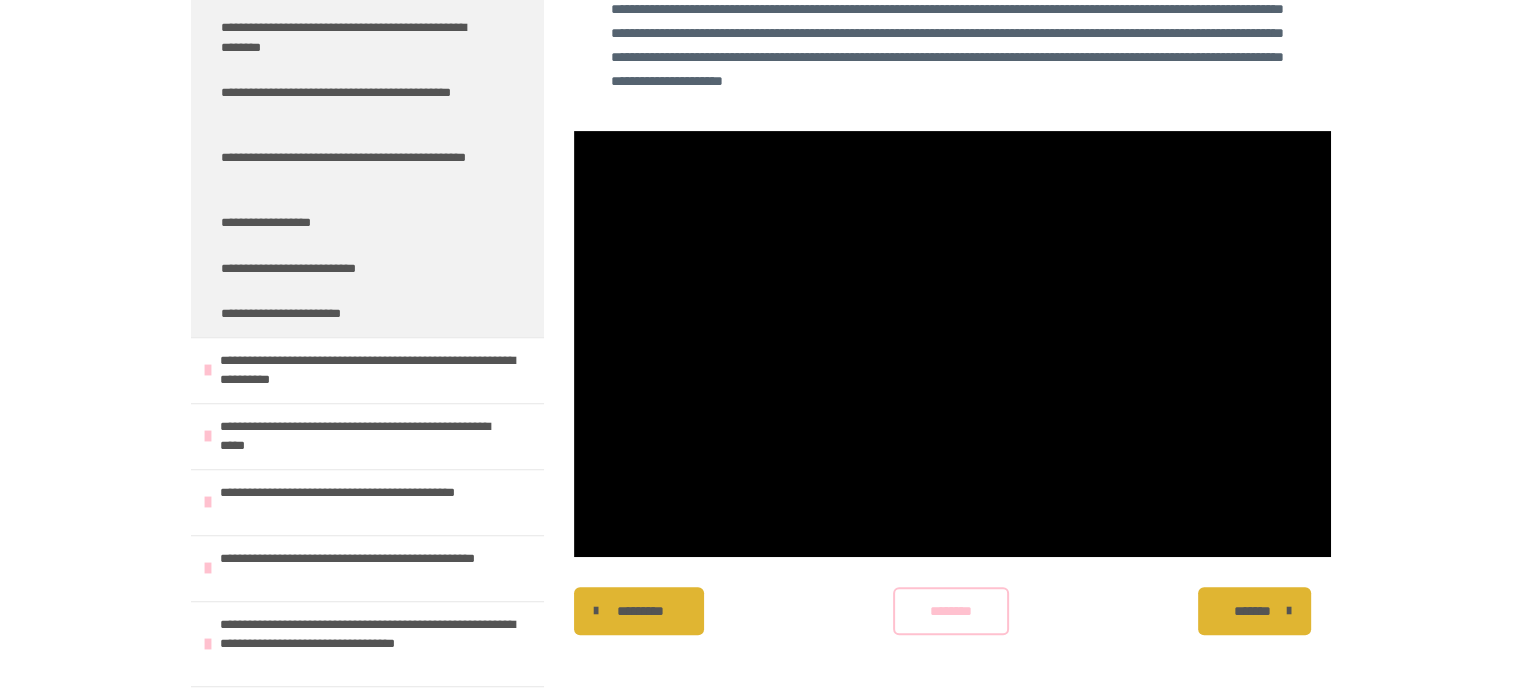 click on "********" at bounding box center (951, 611) 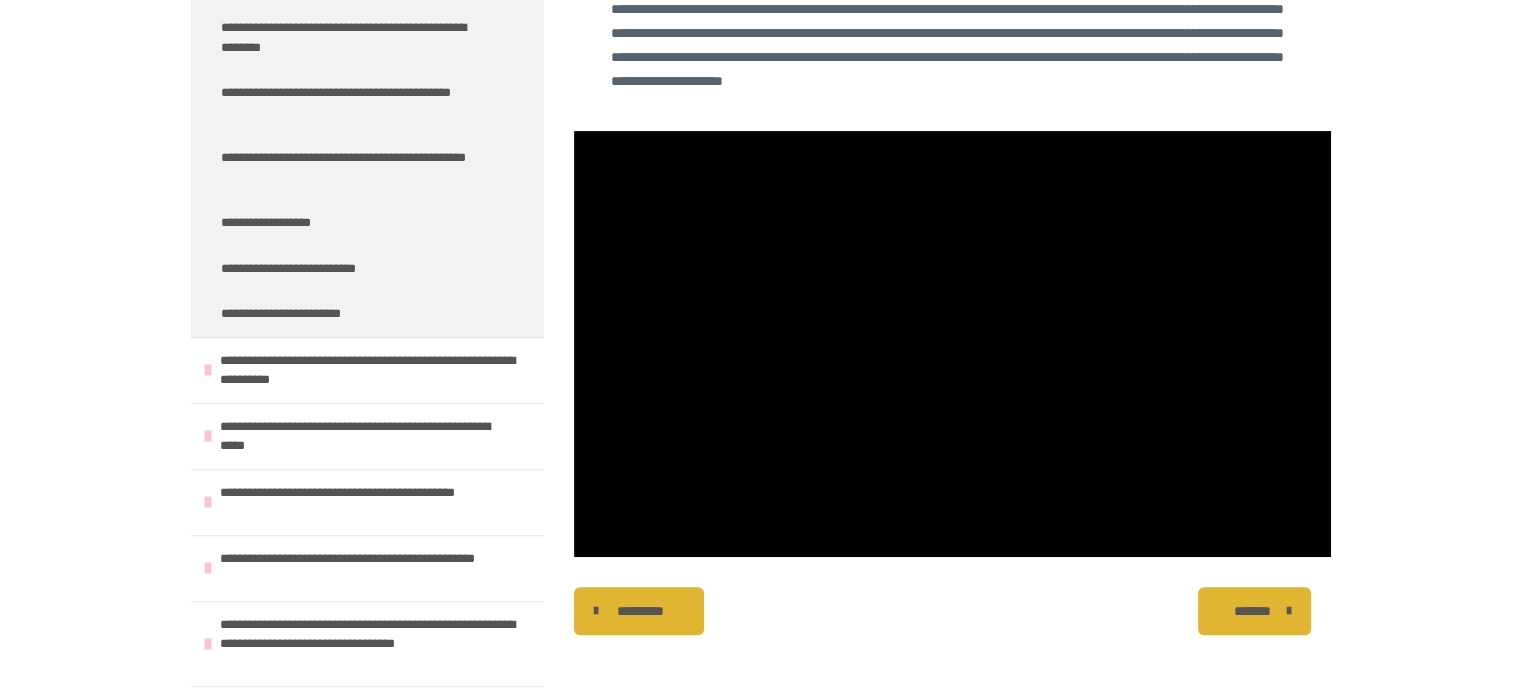 click on "*******" at bounding box center [1252, 611] 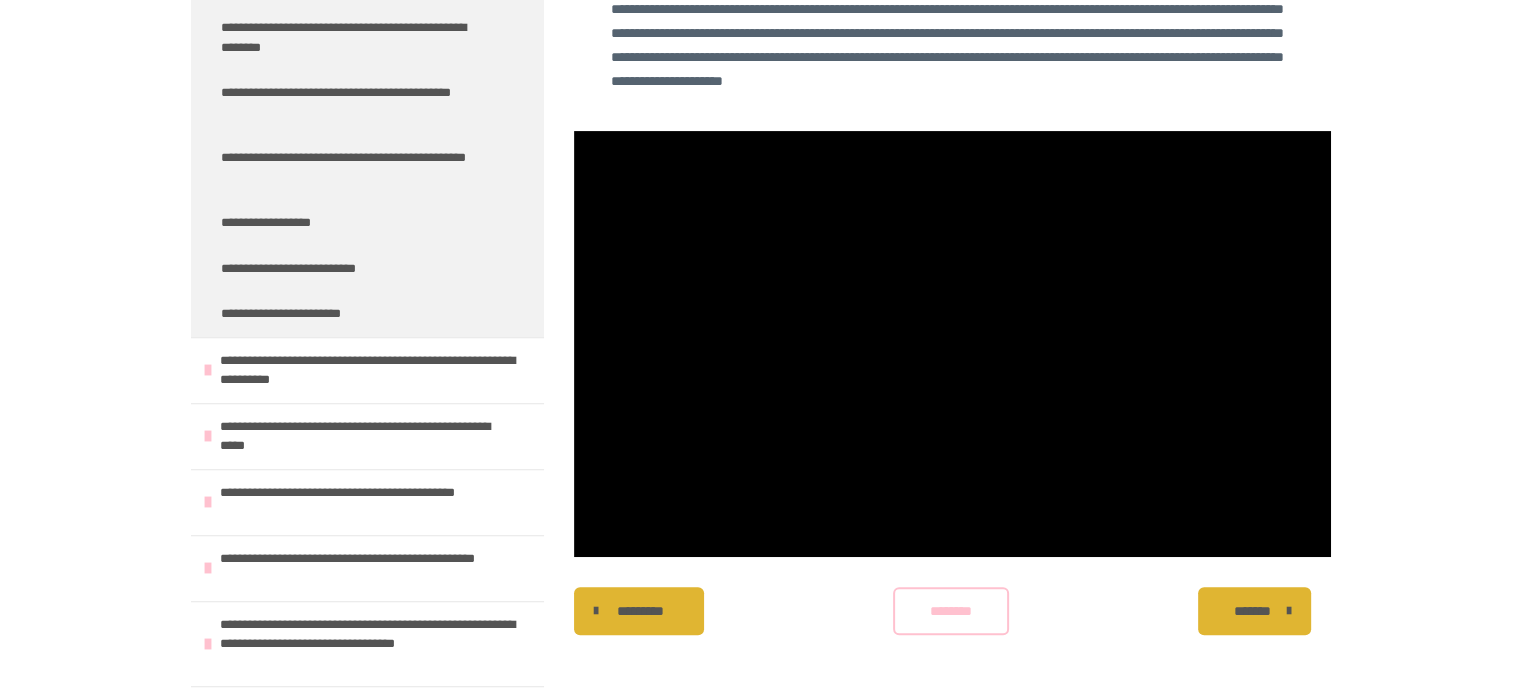 scroll, scrollTop: 443, scrollLeft: 0, axis: vertical 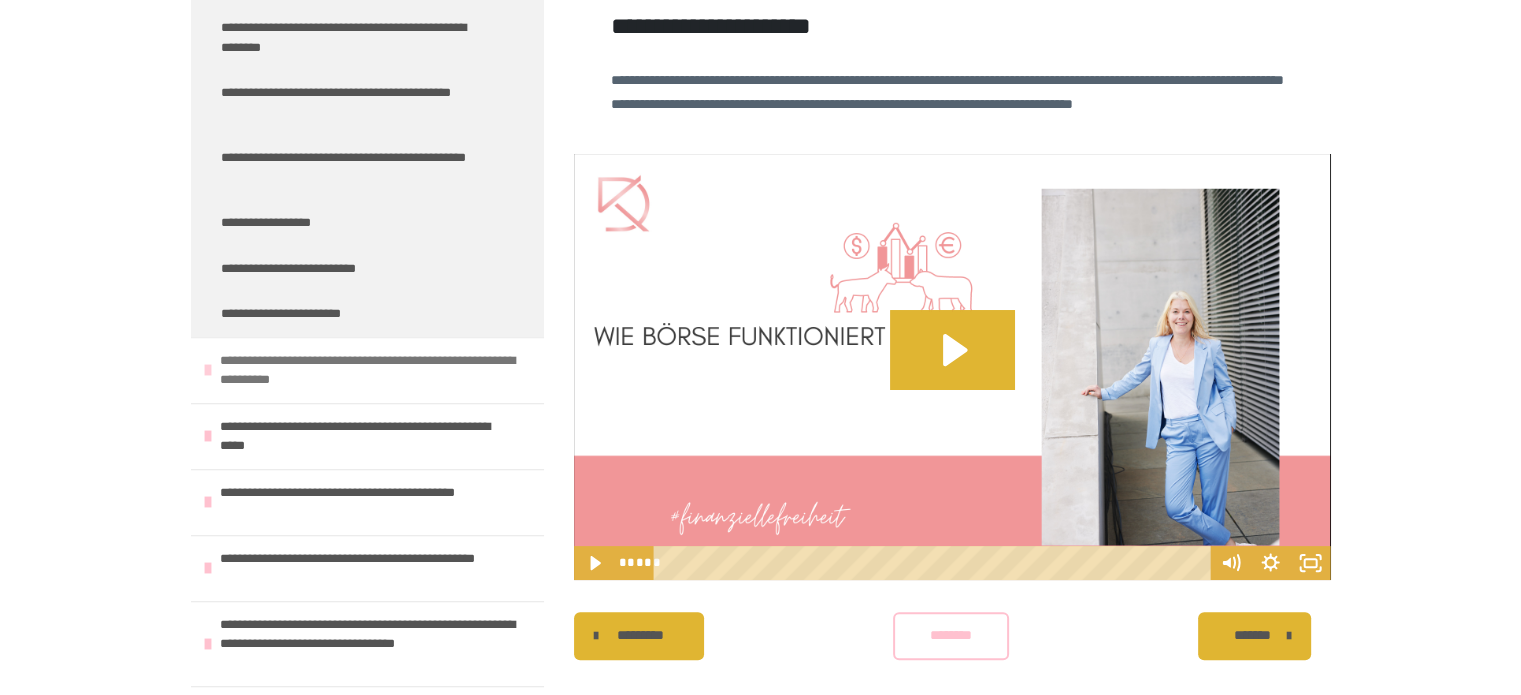 click on "**********" at bounding box center (369, 370) 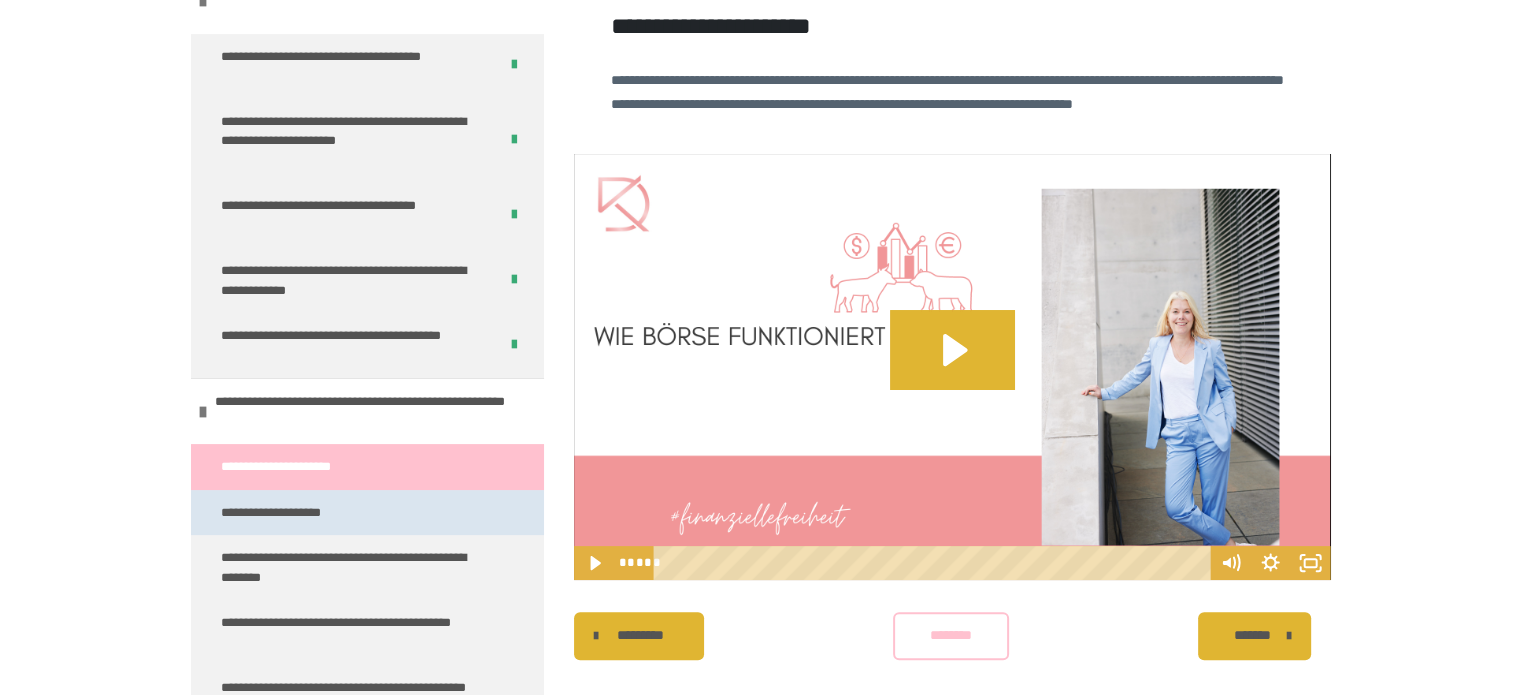 scroll, scrollTop: 524, scrollLeft: 0, axis: vertical 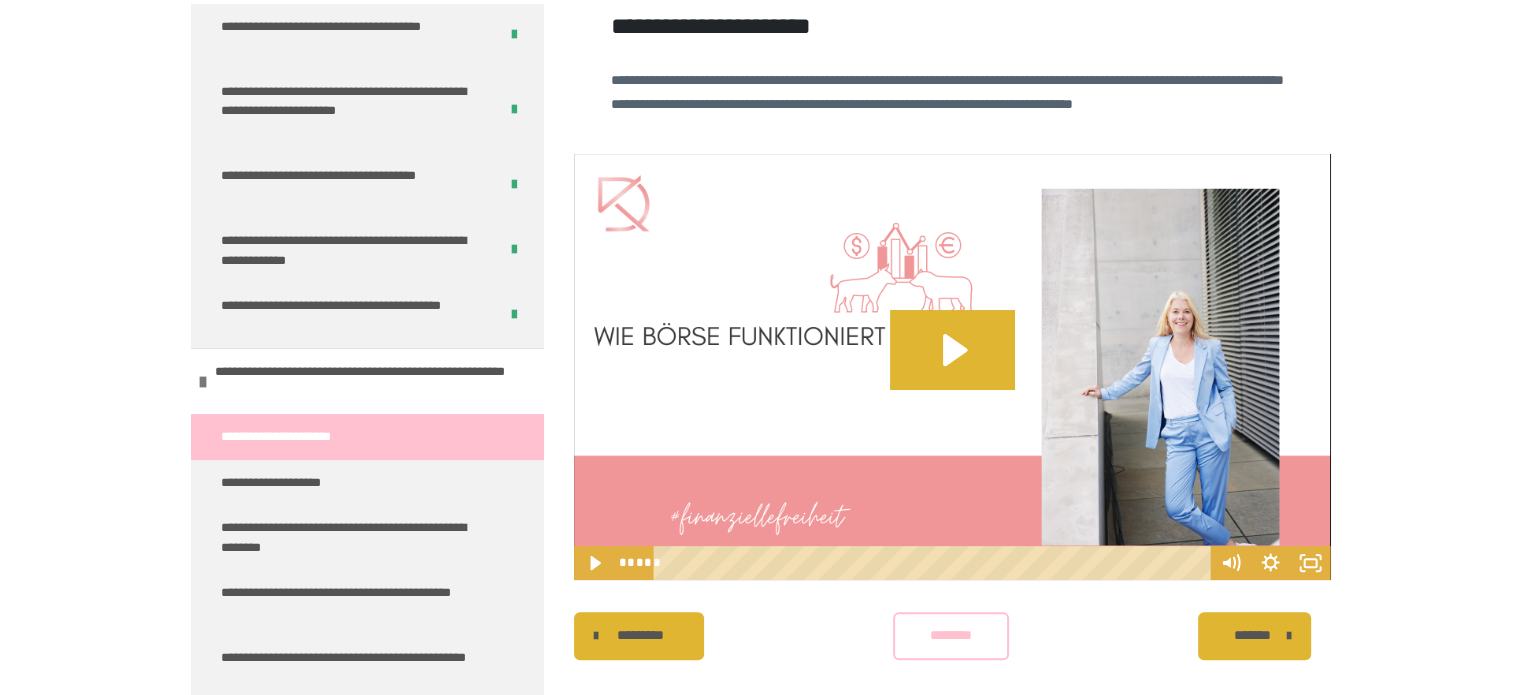 click on "*******" at bounding box center (1252, 635) 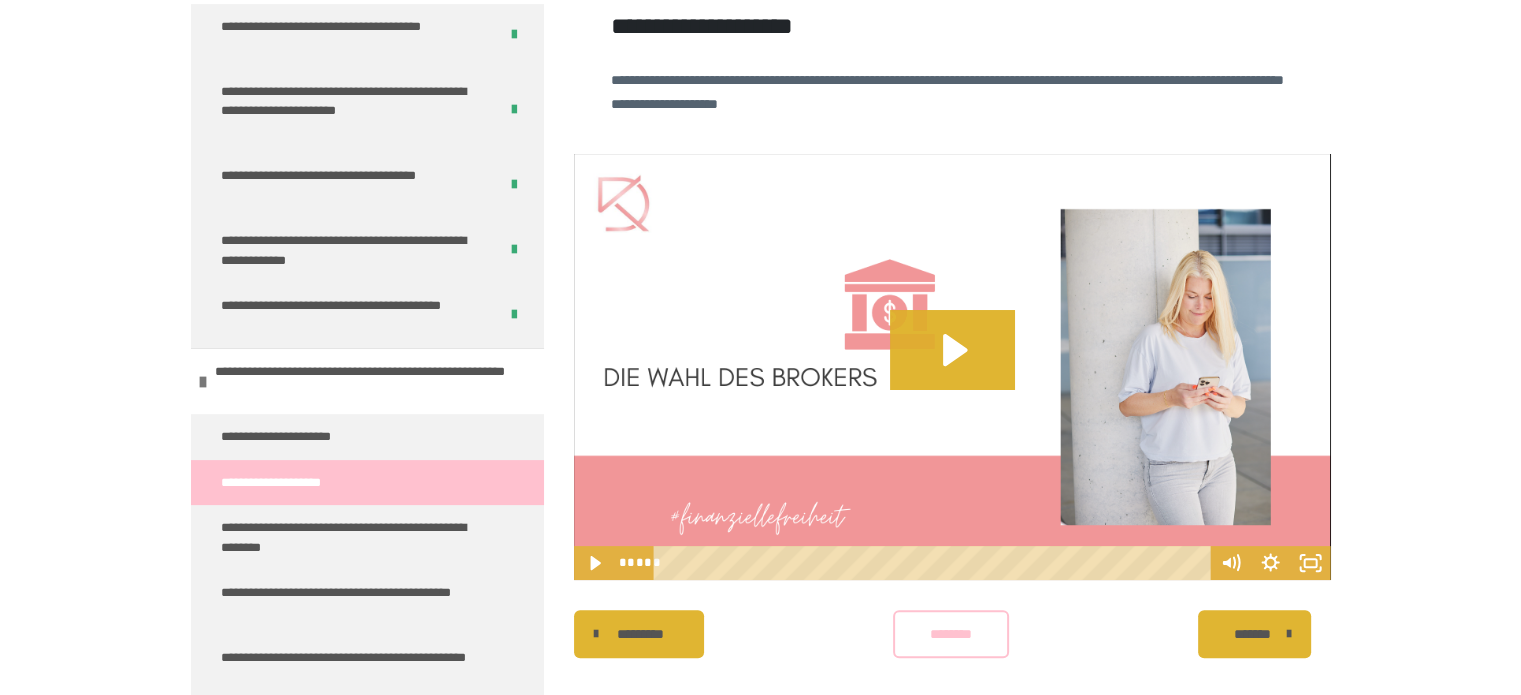 click on "*******" at bounding box center (1254, 634) 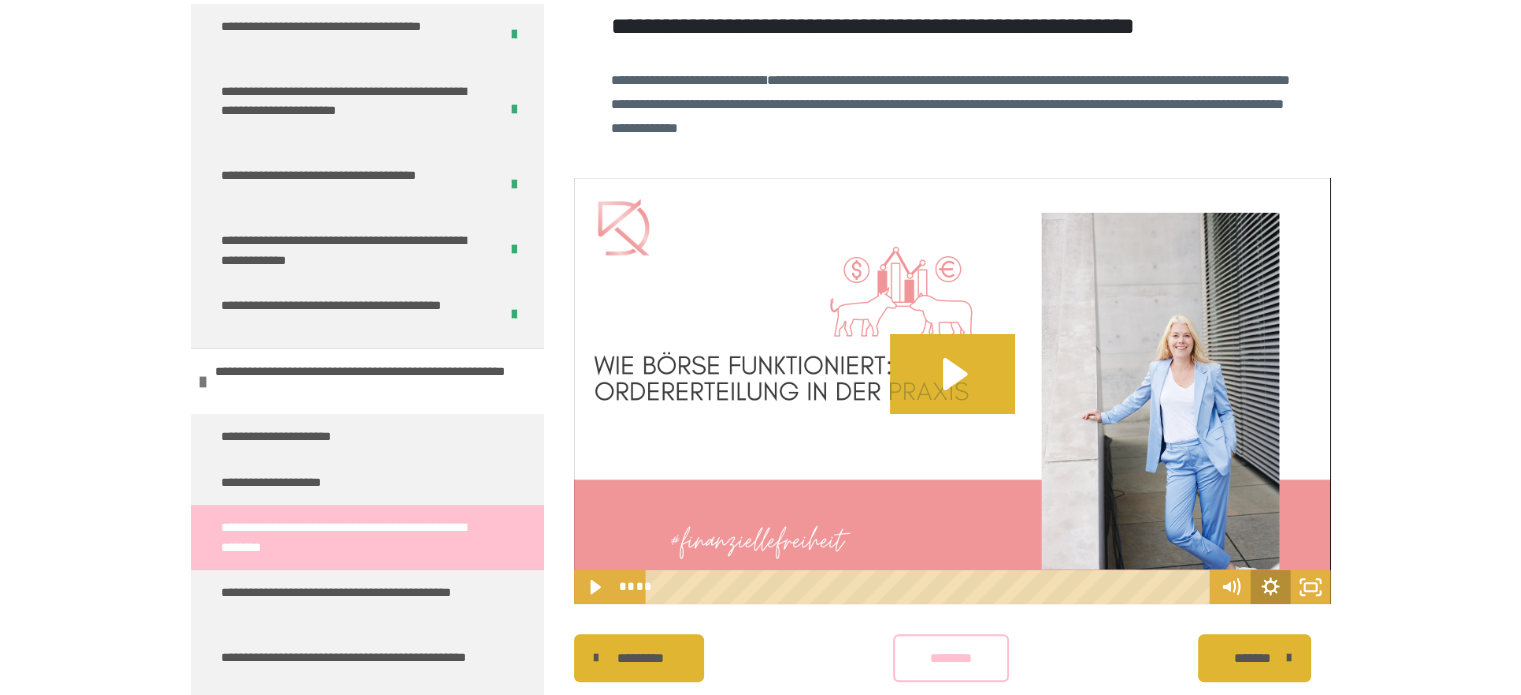 scroll, scrollTop: 585, scrollLeft: 0, axis: vertical 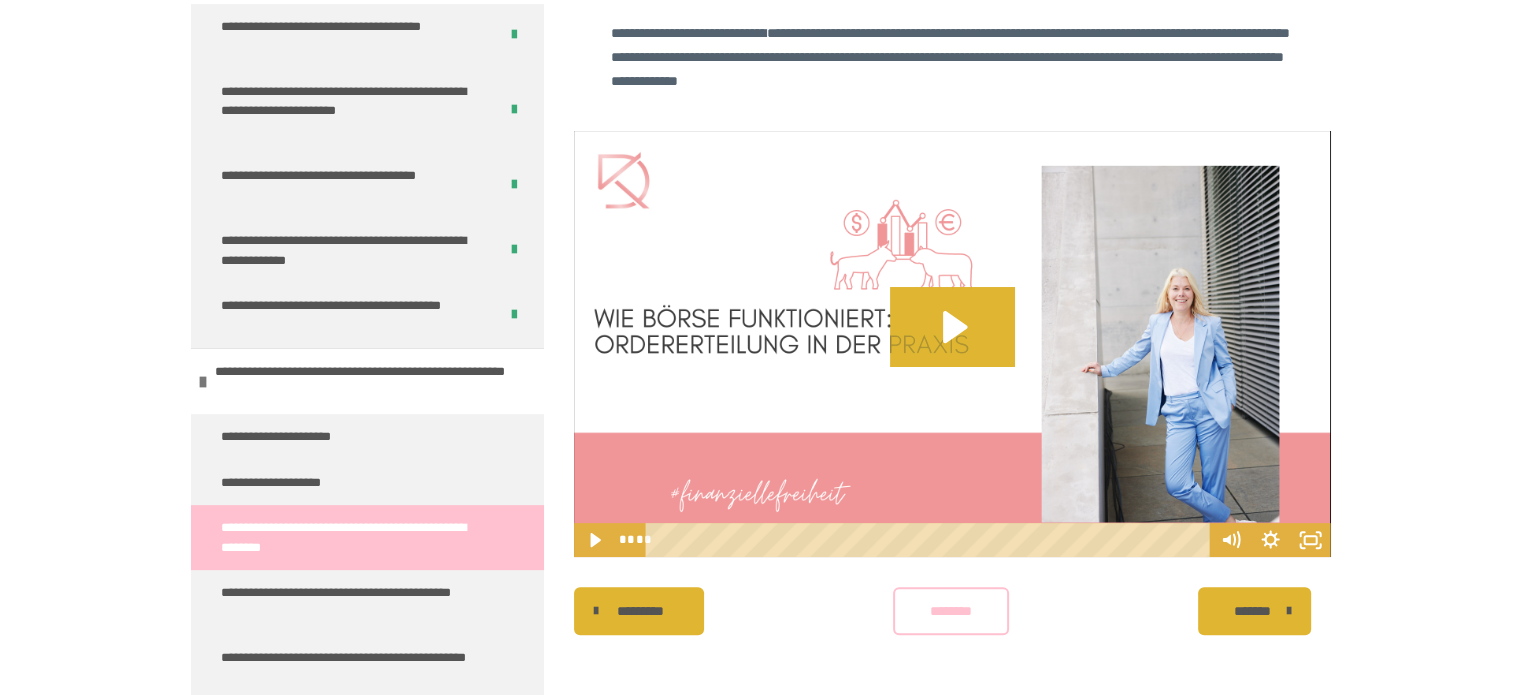 click on "*******" at bounding box center [1252, 611] 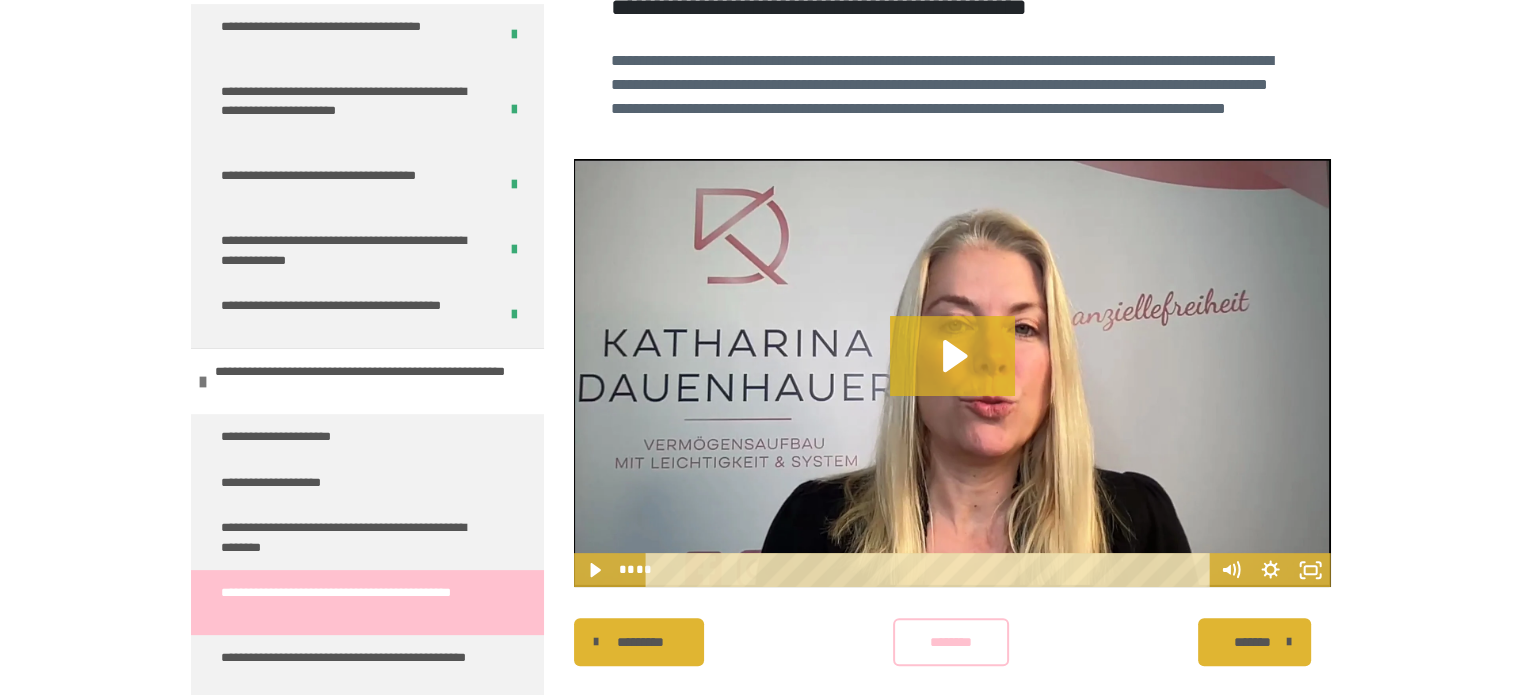 scroll, scrollTop: 576, scrollLeft: 0, axis: vertical 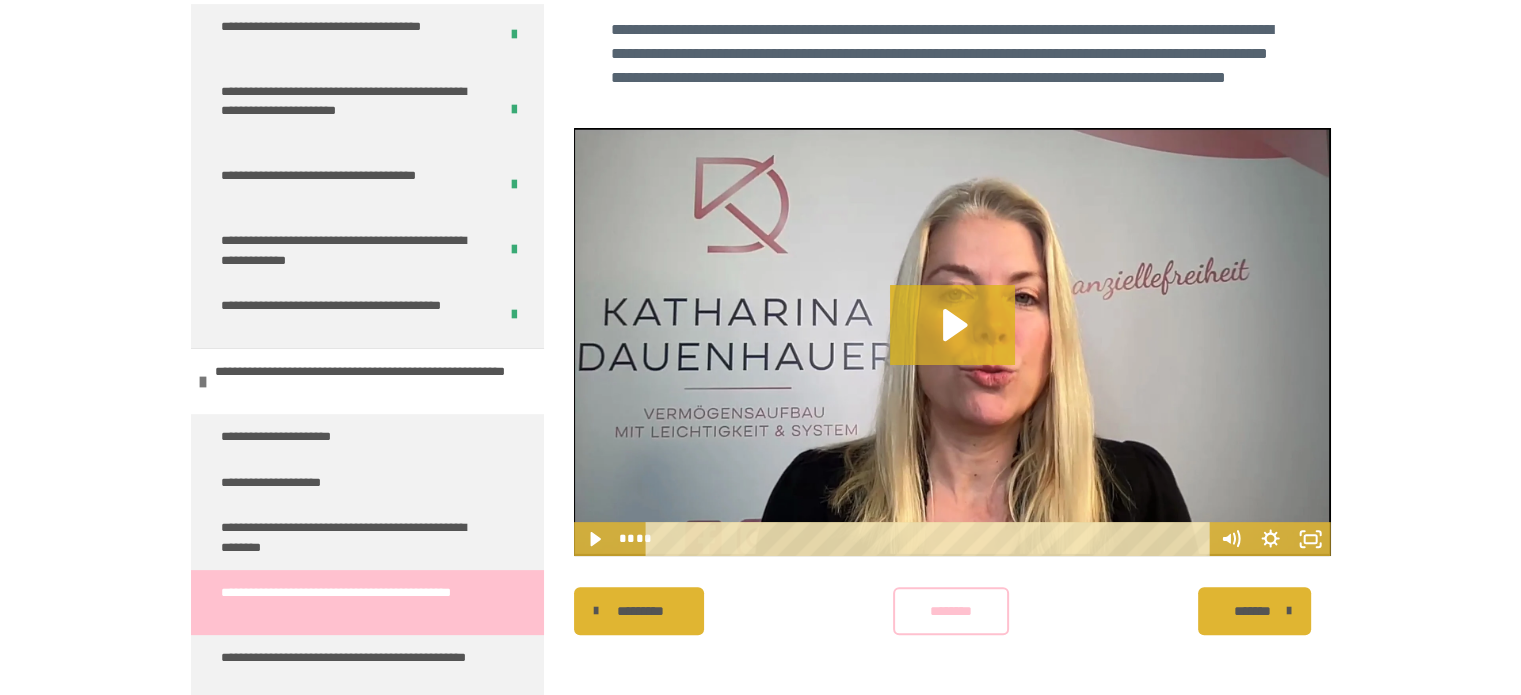 click on "*******" at bounding box center (1252, 611) 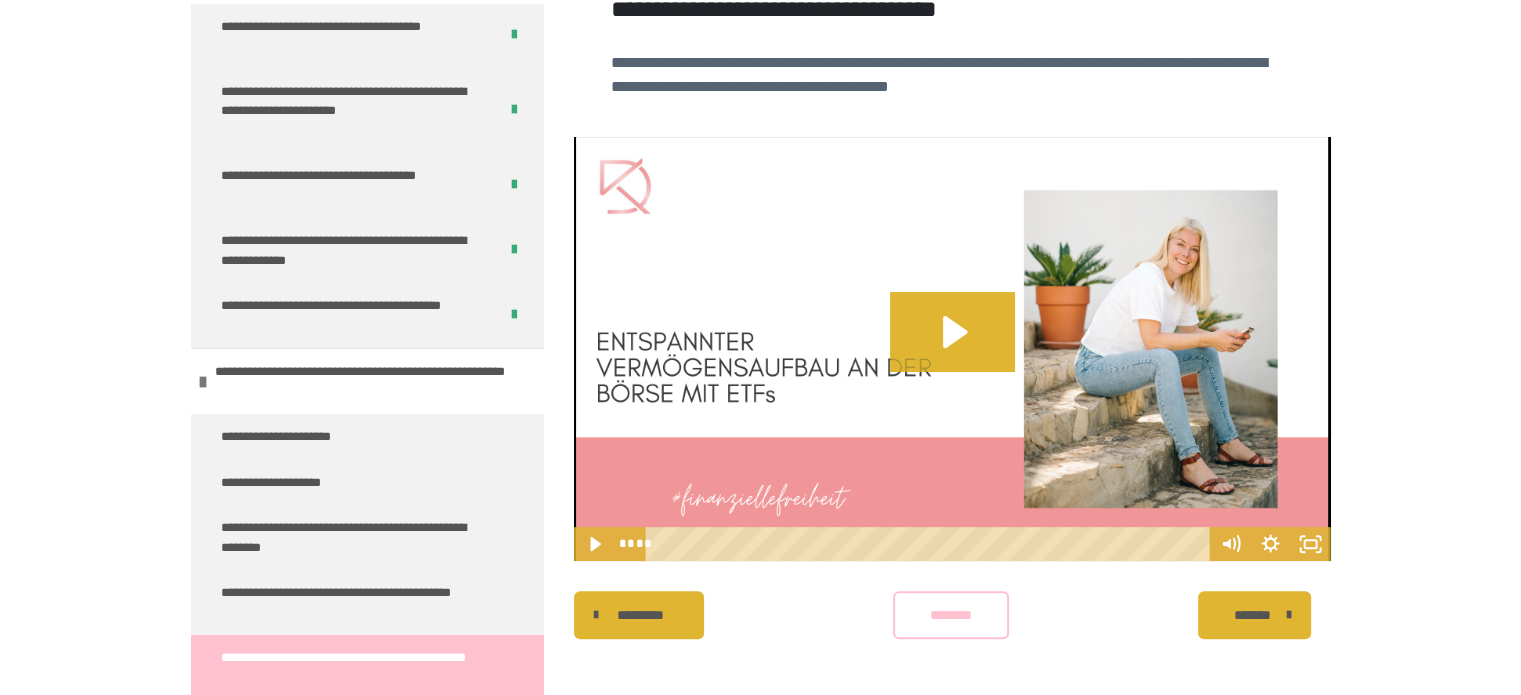 scroll, scrollTop: 524, scrollLeft: 0, axis: vertical 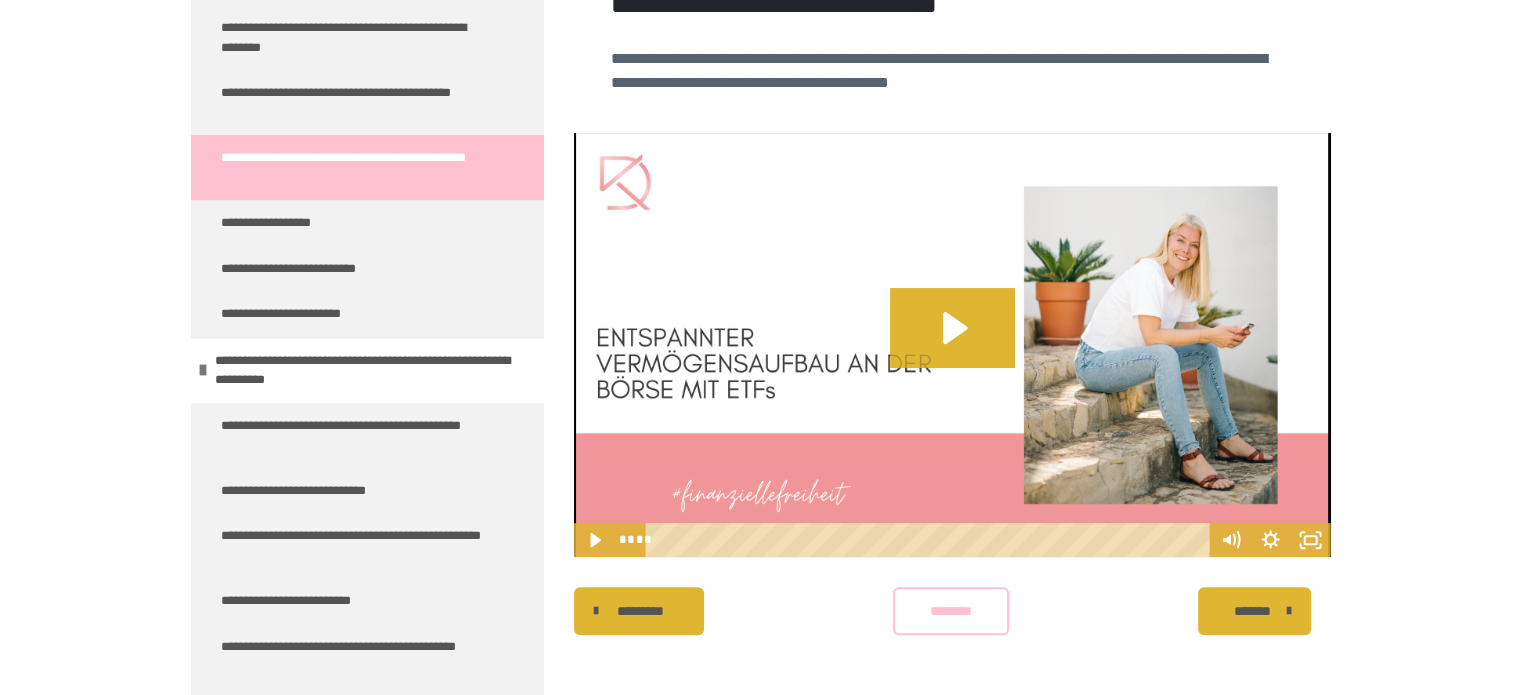 click at bounding box center (1289, 611) 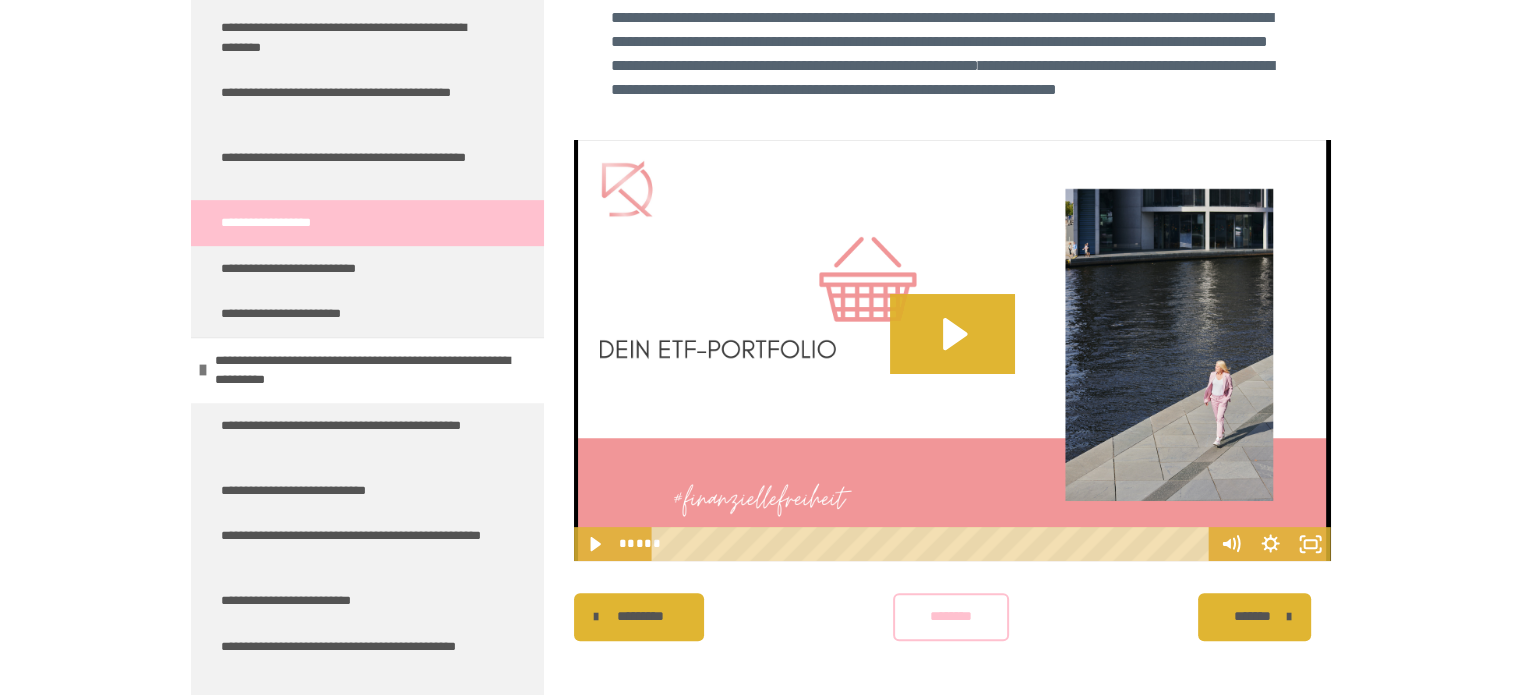 scroll, scrollTop: 534, scrollLeft: 0, axis: vertical 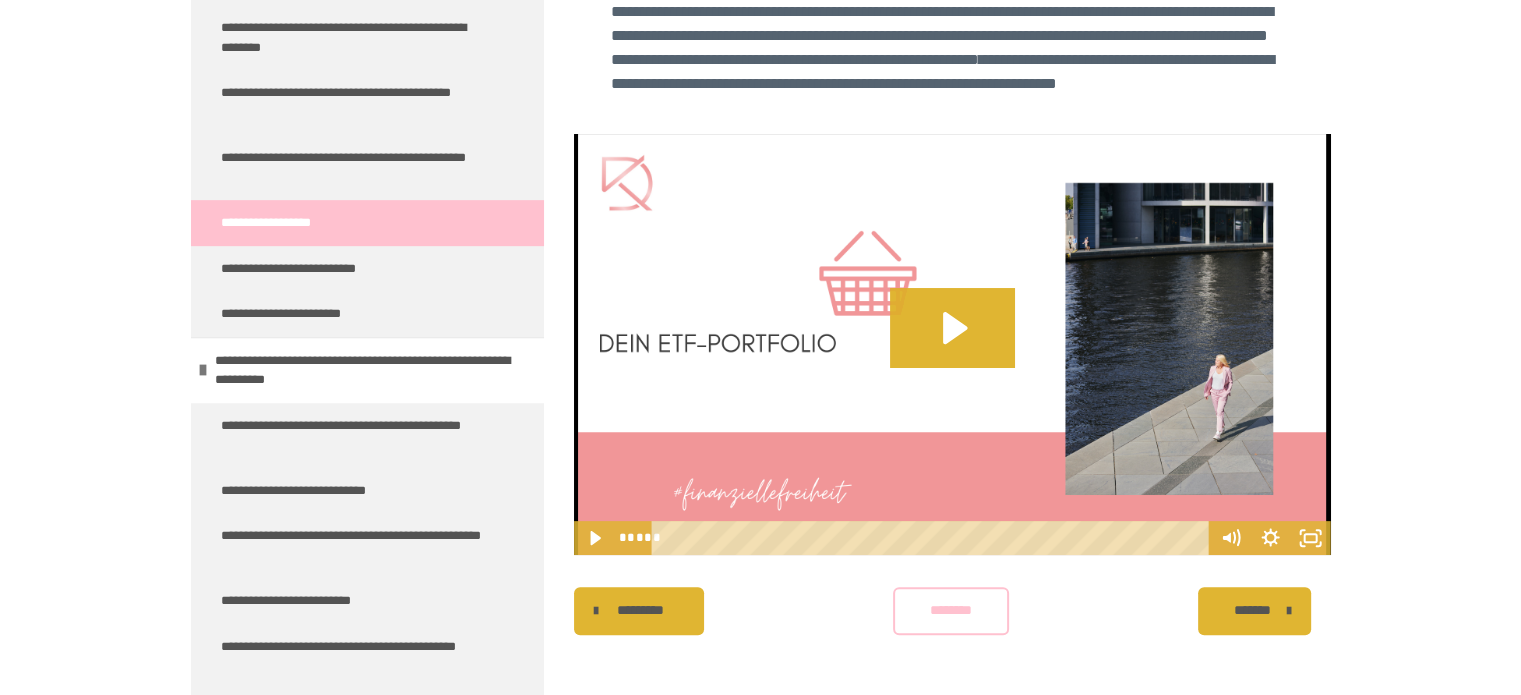 click on "*******" at bounding box center [1252, 610] 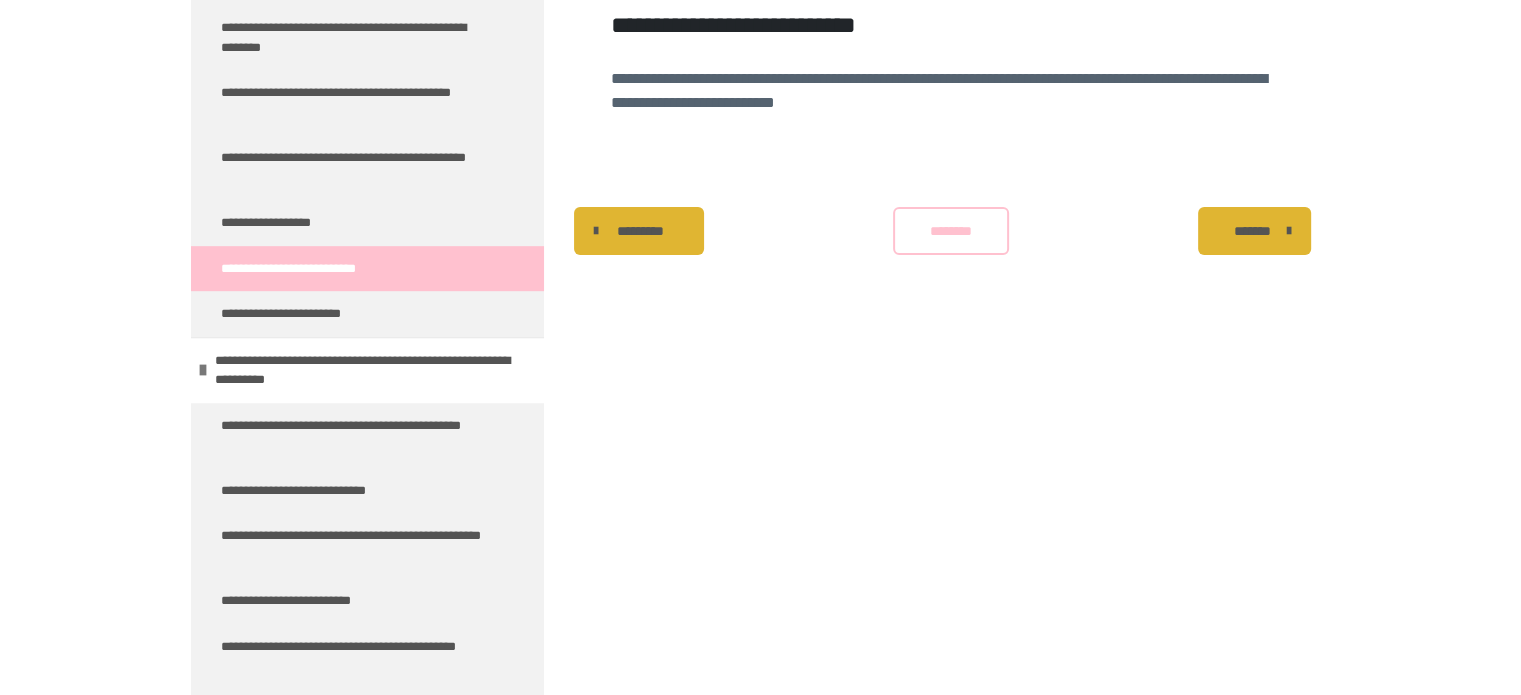 scroll, scrollTop: 443, scrollLeft: 0, axis: vertical 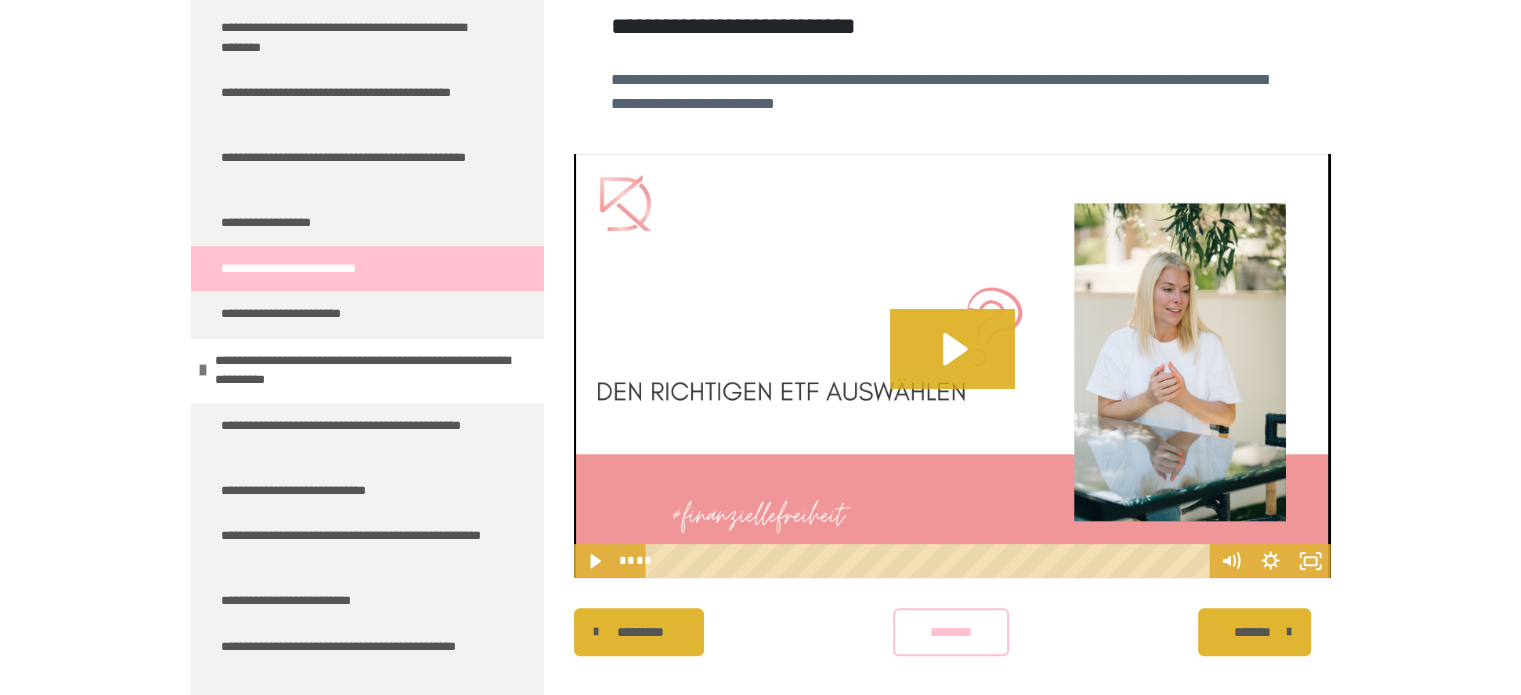 click on "*******" at bounding box center (1264, 632) 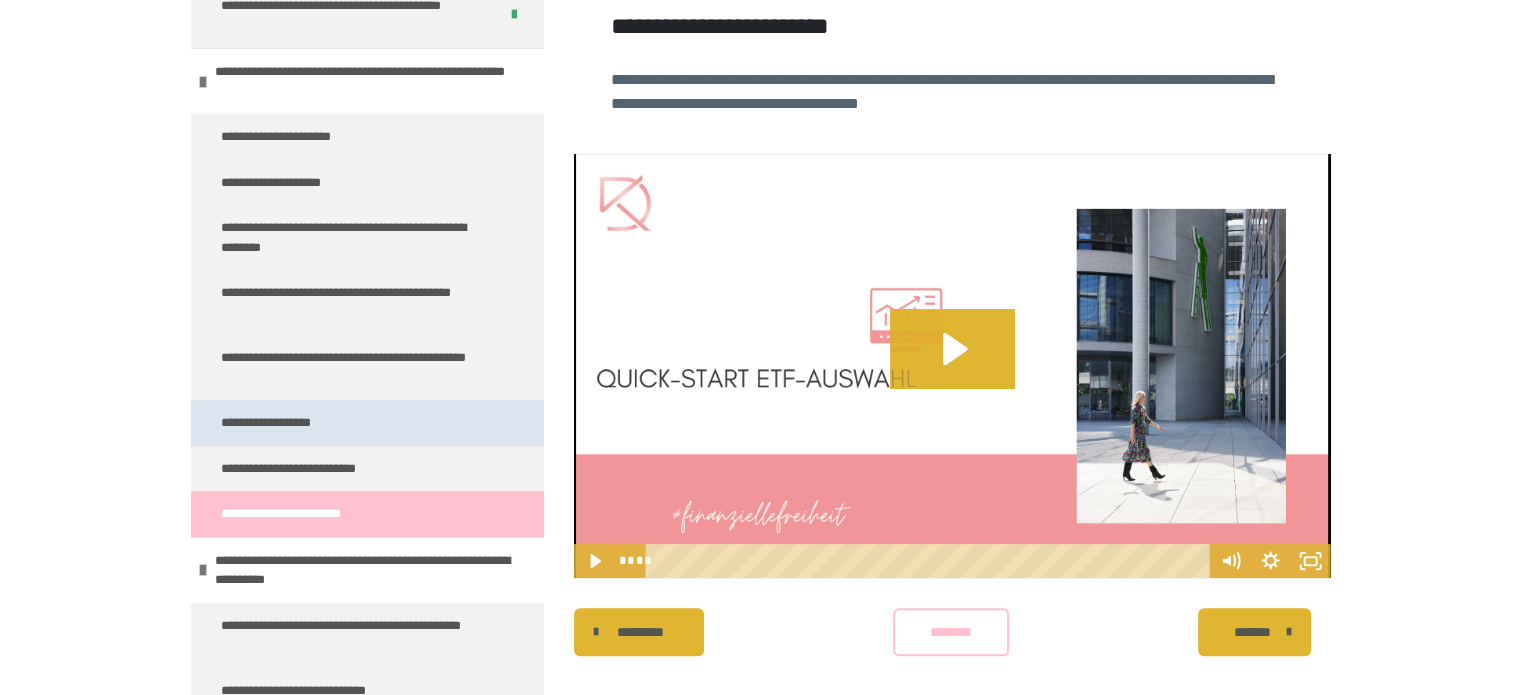 scroll, scrollTop: 524, scrollLeft: 0, axis: vertical 